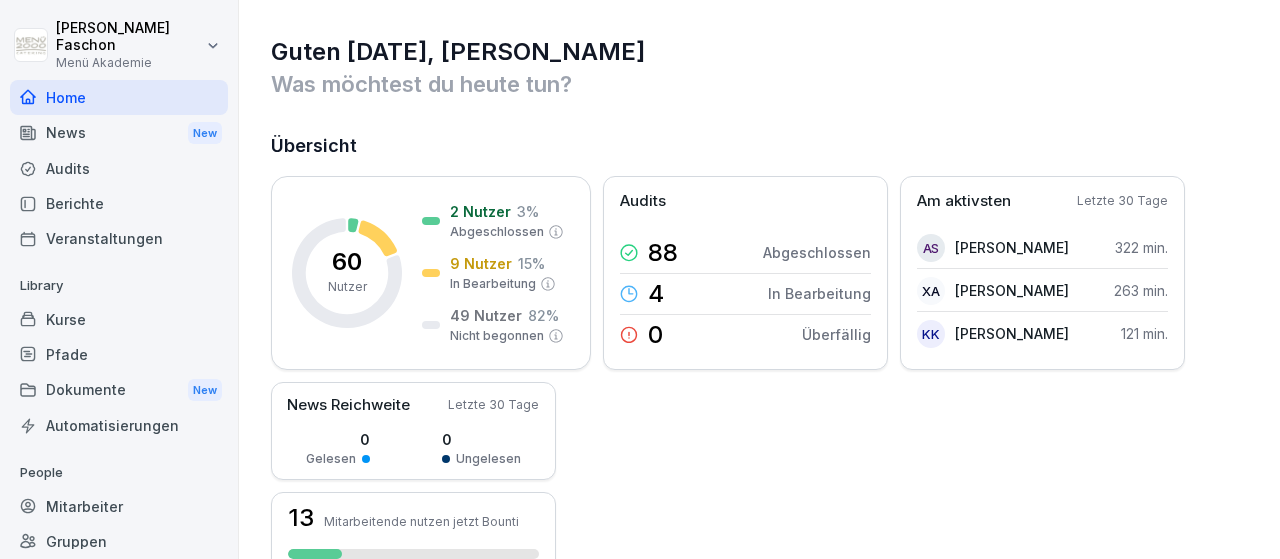 scroll, scrollTop: 0, scrollLeft: 0, axis: both 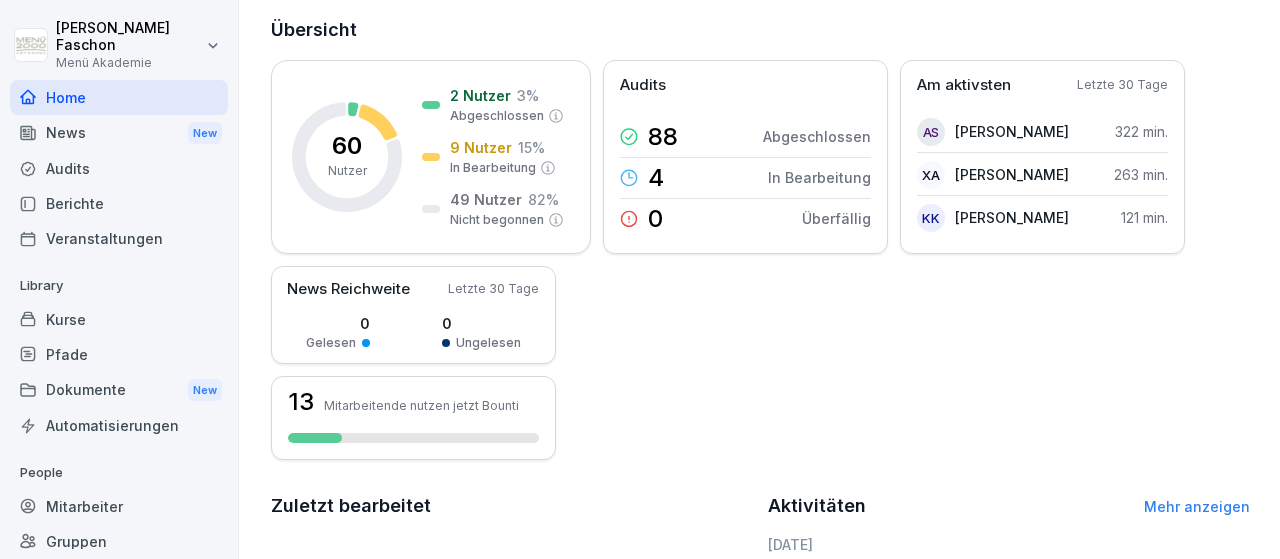 click on "Mitarbeiter" at bounding box center [119, 506] 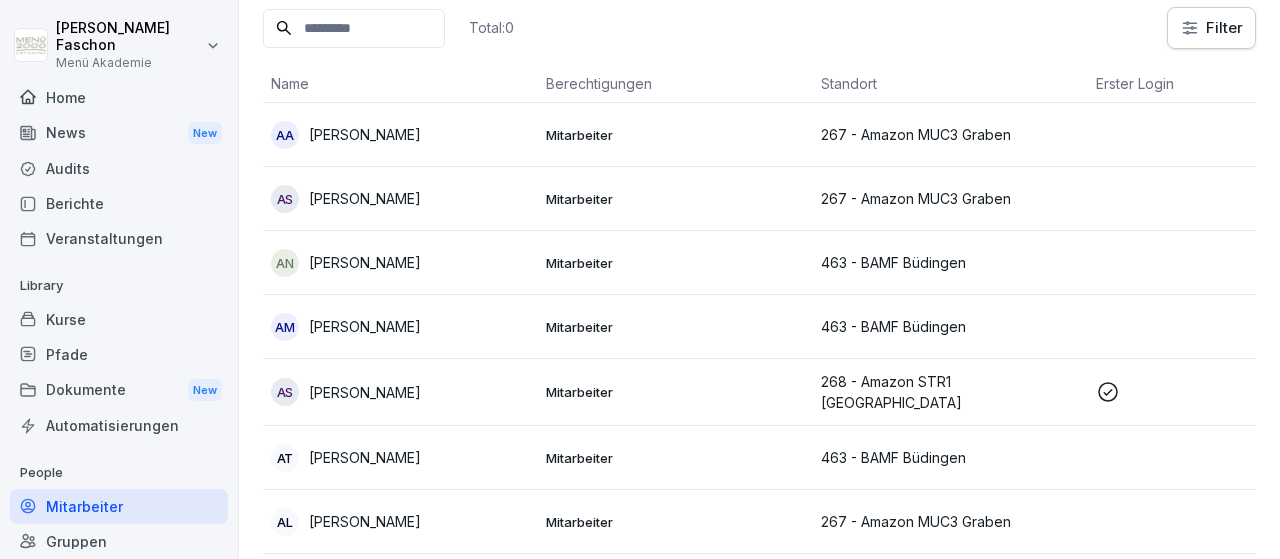scroll, scrollTop: 20, scrollLeft: 0, axis: vertical 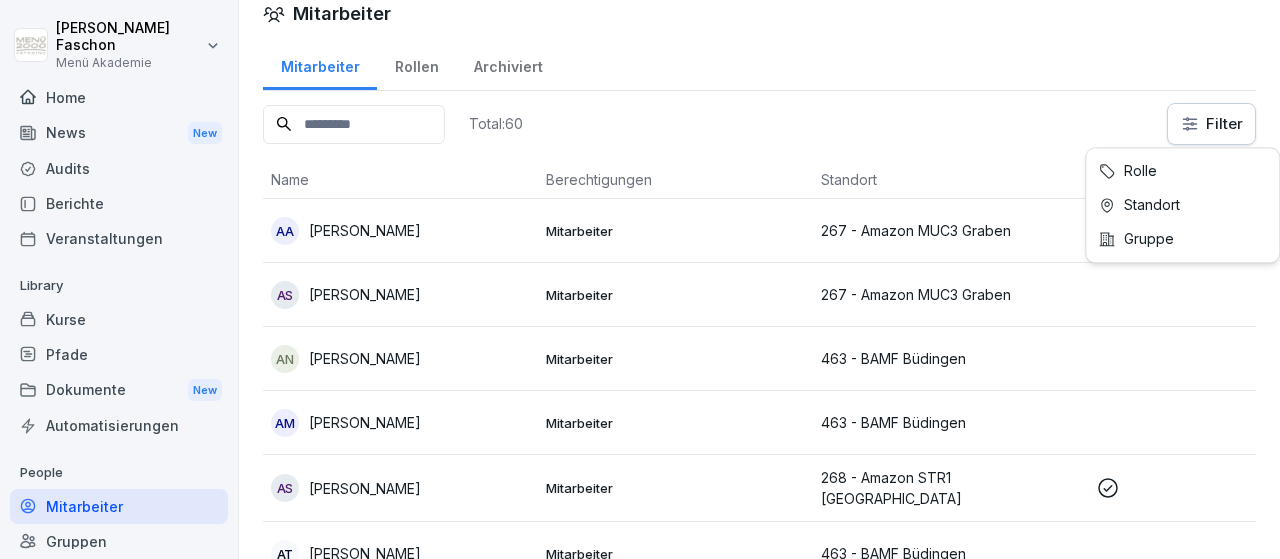 click on "[PERSON_NAME] Menü Akademie Home News New Audits Berichte Veranstaltungen Library Kurse Pfade Dokumente New Automatisierungen People Mitarbeiter Gruppen Standorte Support Einstellungen Mitarbeiter Mitarbeiter Rollen Archiviert Total:  60 Filter Name Berechtigungen Standort Erster Login Rolle AA [PERSON_NAME] Aleesa Mitarbeiter 267 - Amazon MUC3 Graben AS [PERSON_NAME] Mitarbeiter 267 - Amazon MUC3 Graben AN [PERSON_NAME] Mitarbeiter 463 - BAMF Büdingen AM [PERSON_NAME] Mitarbeiter 463 - BAMF Büdingen AS [PERSON_NAME] Mitarbeiter 268 - Amazon STR1 Pforzheim AT [PERSON_NAME] Mitarbeiter 463 - BAMF Büdingen AL Alina Letucha Mitarbeiter 267 - Amazon MUC3 Graben AL [PERSON_NAME] Mitarbeiter 267 - Amazon MUC3 Graben AS [PERSON_NAME] Mitarbeiter 267 - Amazon MUC3 Graben BW [PERSON_NAME] Mitarbeiter 268 - Amazon STR1 Pforzheim CF [PERSON_NAME] Mitarbeiter 267 - Amazon MUC3 Graben CK [PERSON_NAME] Mitarbeiter 267 - Amazon MUC3 Graben DA [PERSON_NAME] Mitarbeiter 268 - Amazon STR1 [GEOGRAPHIC_DATA]" at bounding box center (640, 279) 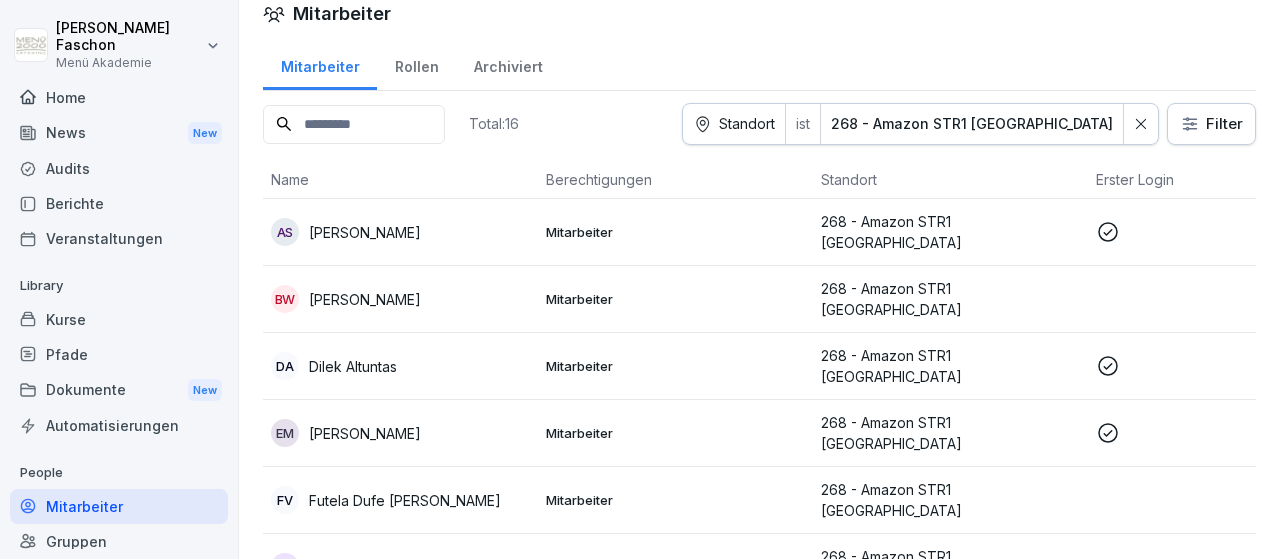 click on "[PERSON_NAME]" at bounding box center [365, 232] 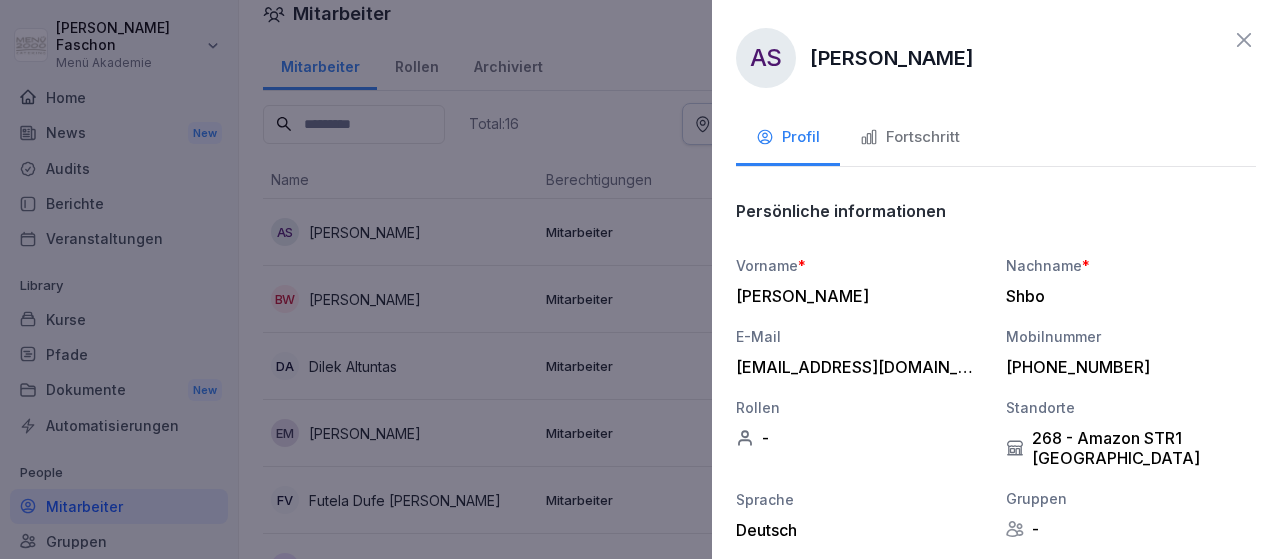 click on "Fortschritt" at bounding box center [910, 137] 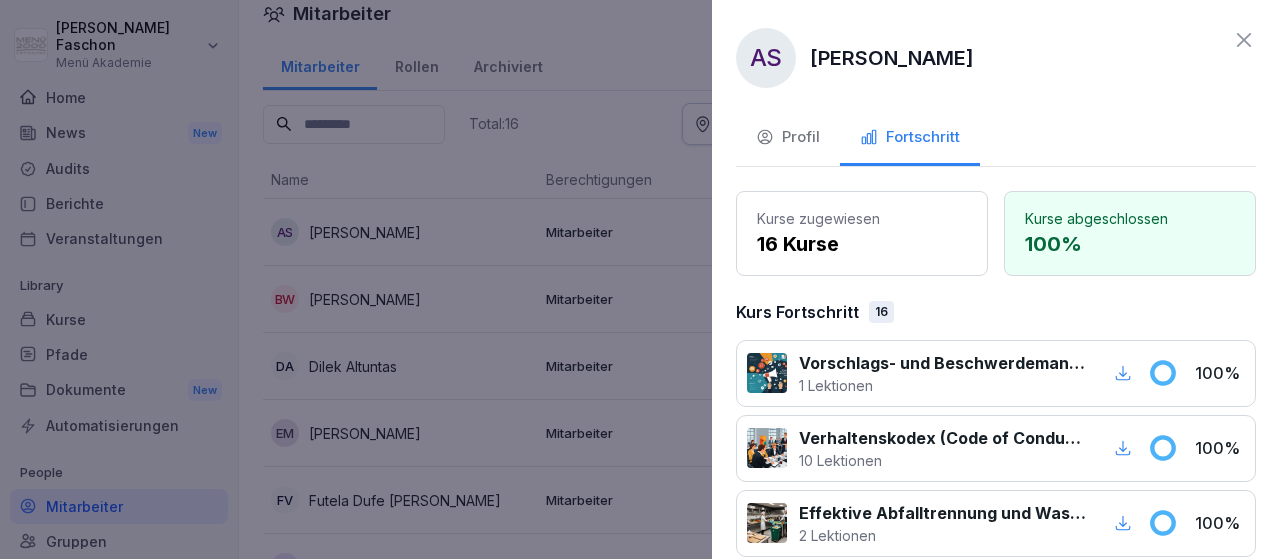 click 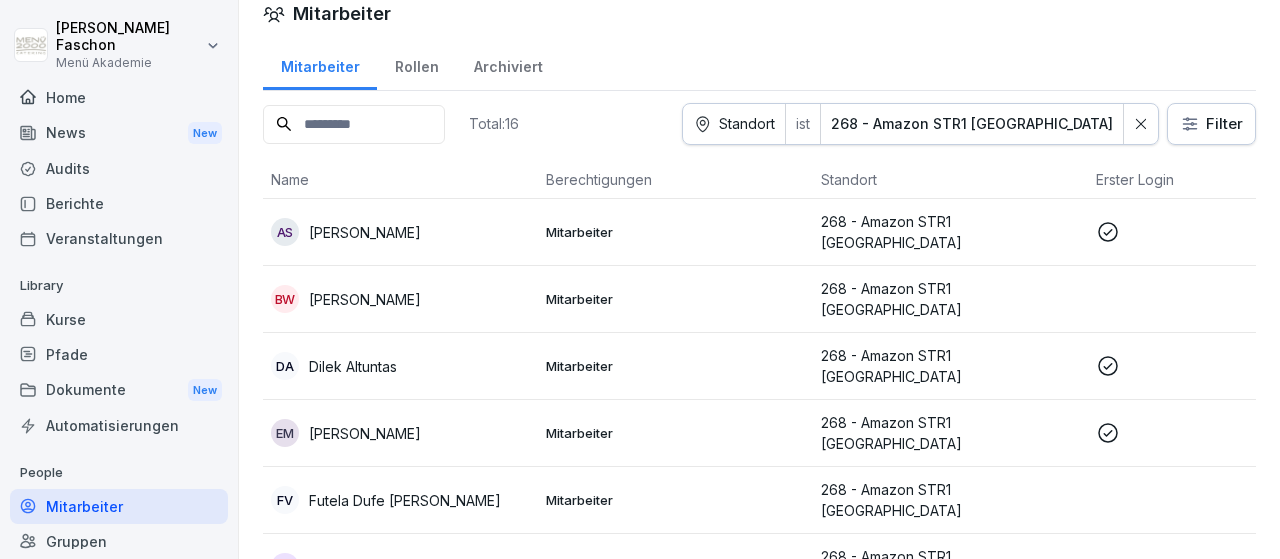 click on "Dilek Altuntas" at bounding box center (353, 366) 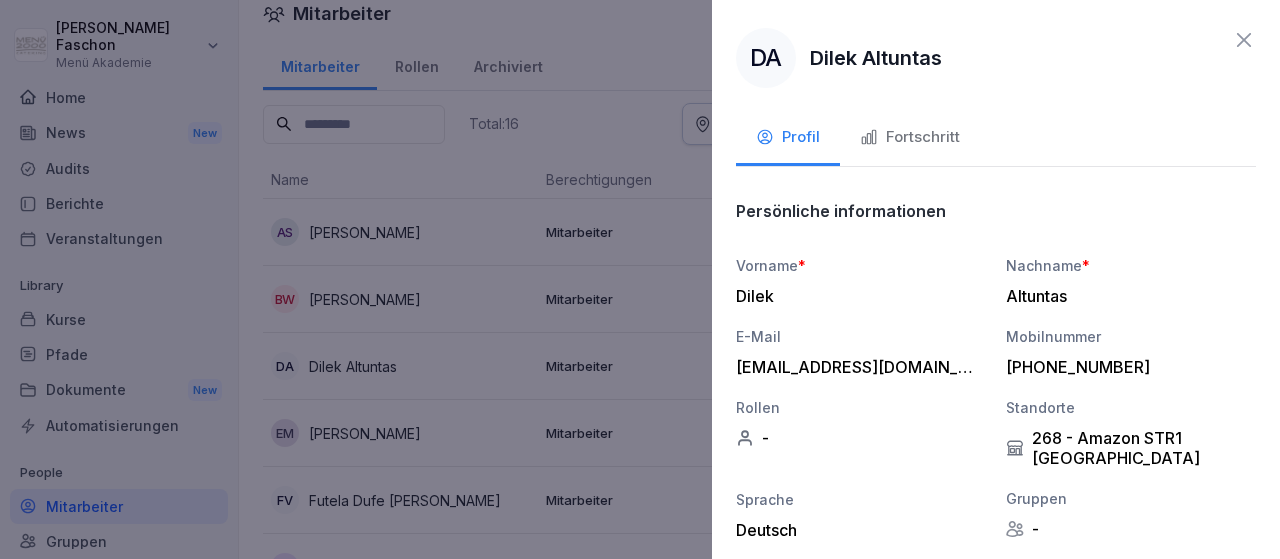 click on "Fortschritt" at bounding box center (910, 137) 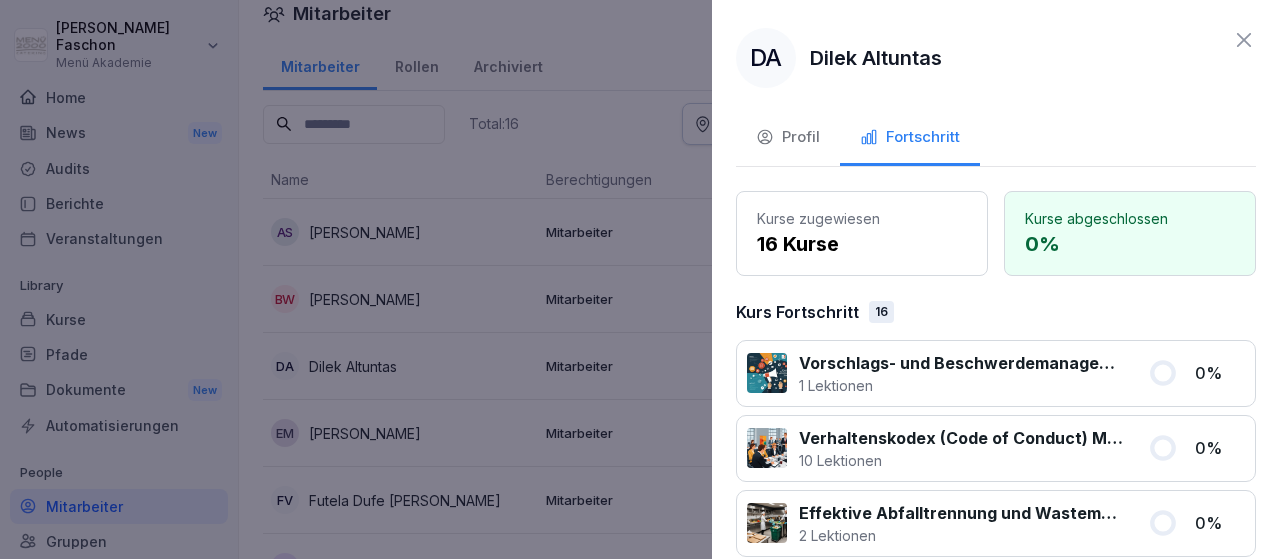 click 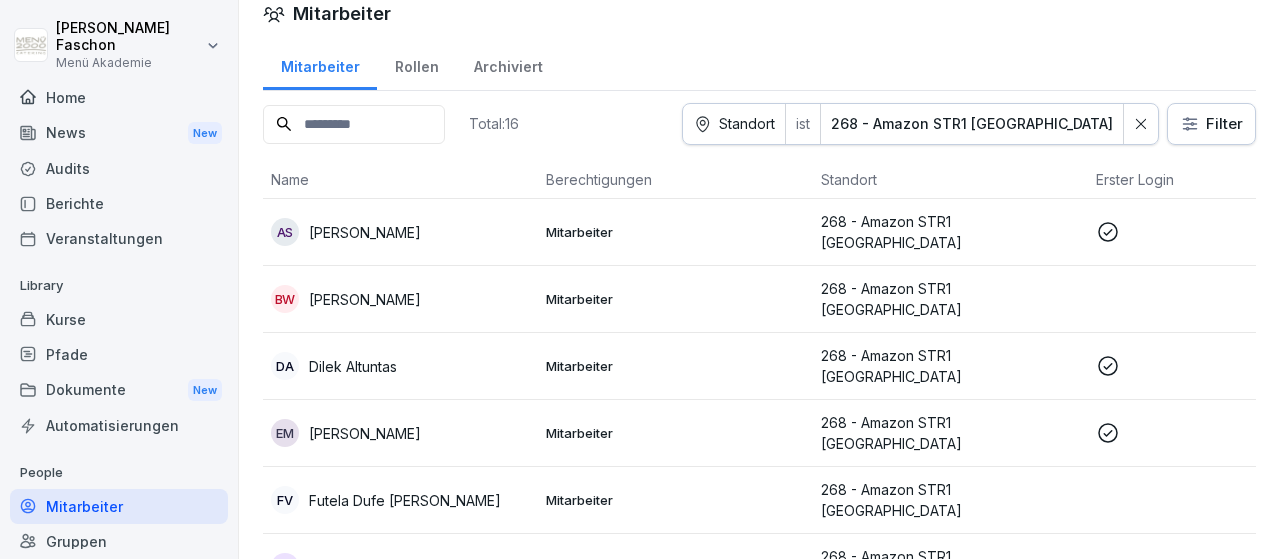 click on "[PERSON_NAME]" at bounding box center [365, 433] 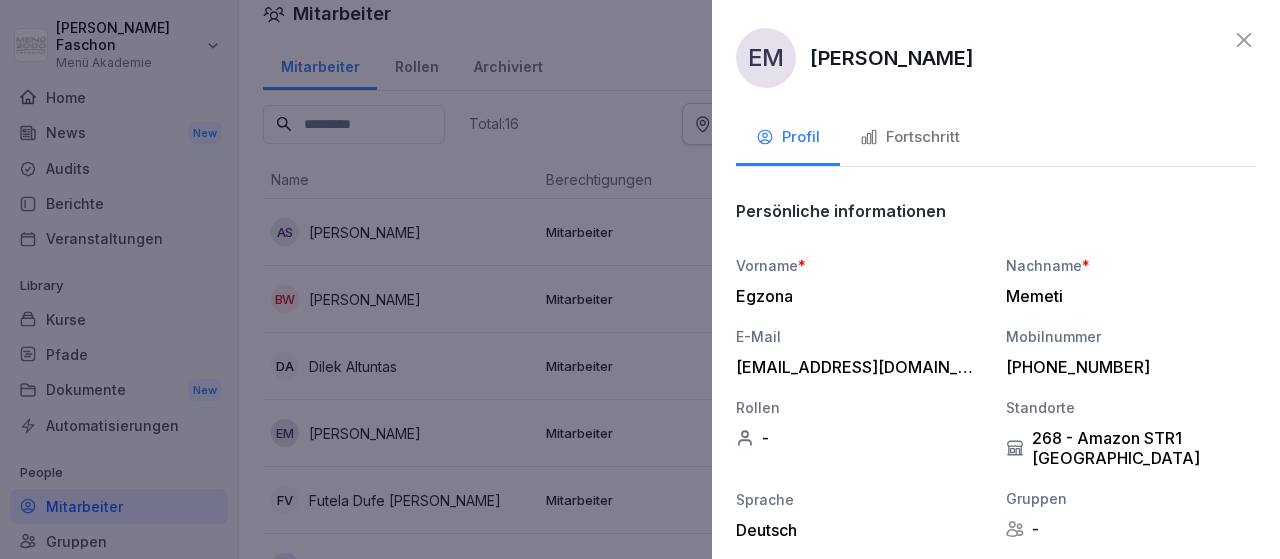 click on "Fortschritt" at bounding box center (910, 137) 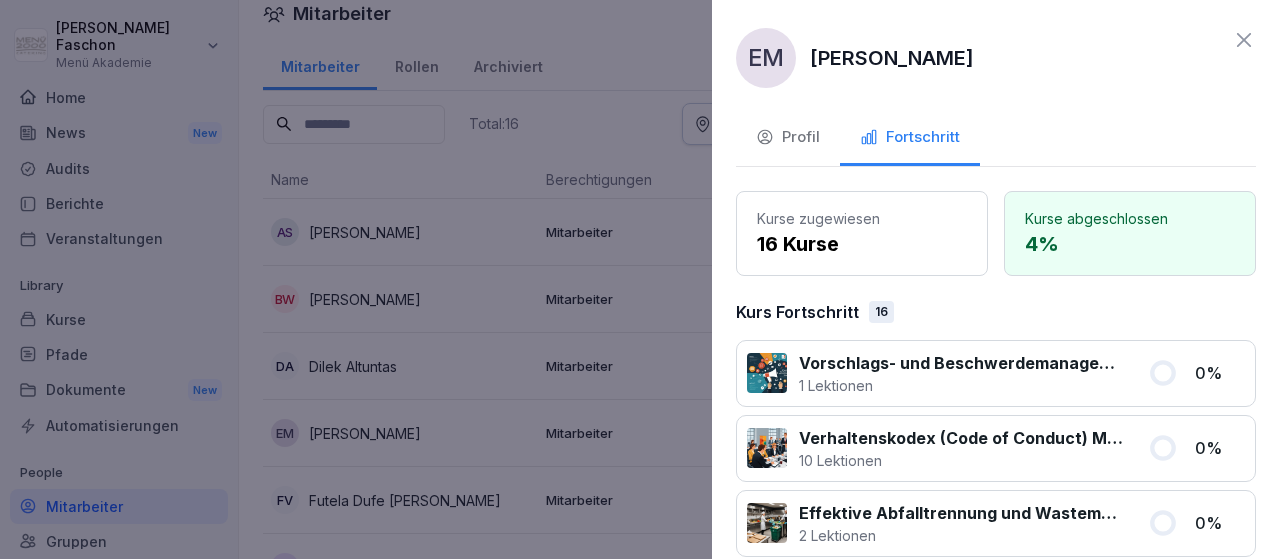 click 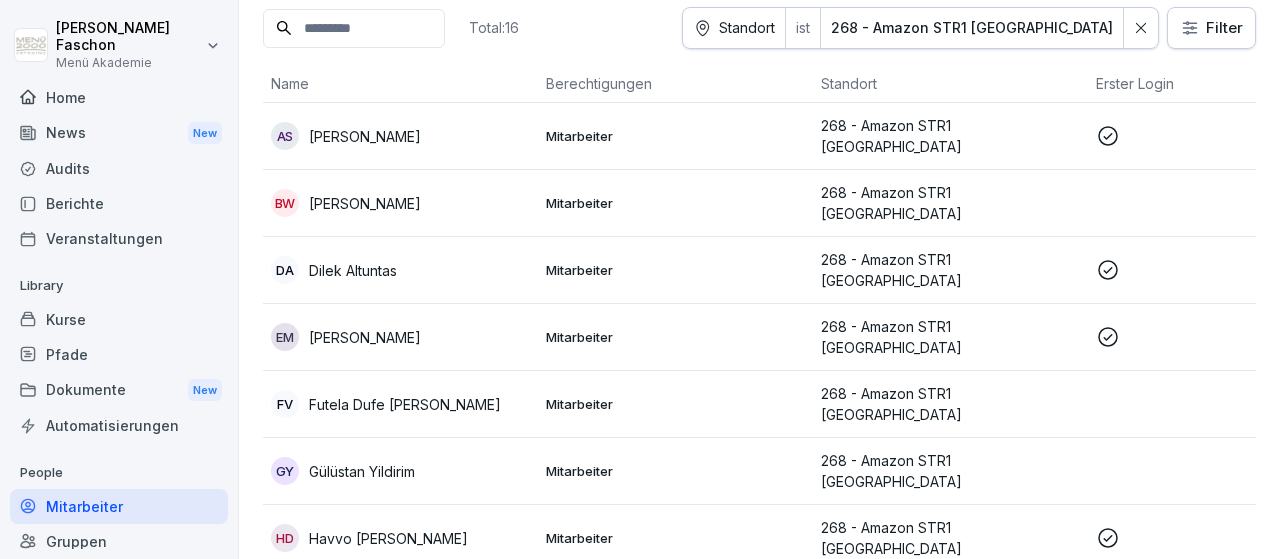 scroll, scrollTop: 232, scrollLeft: 0, axis: vertical 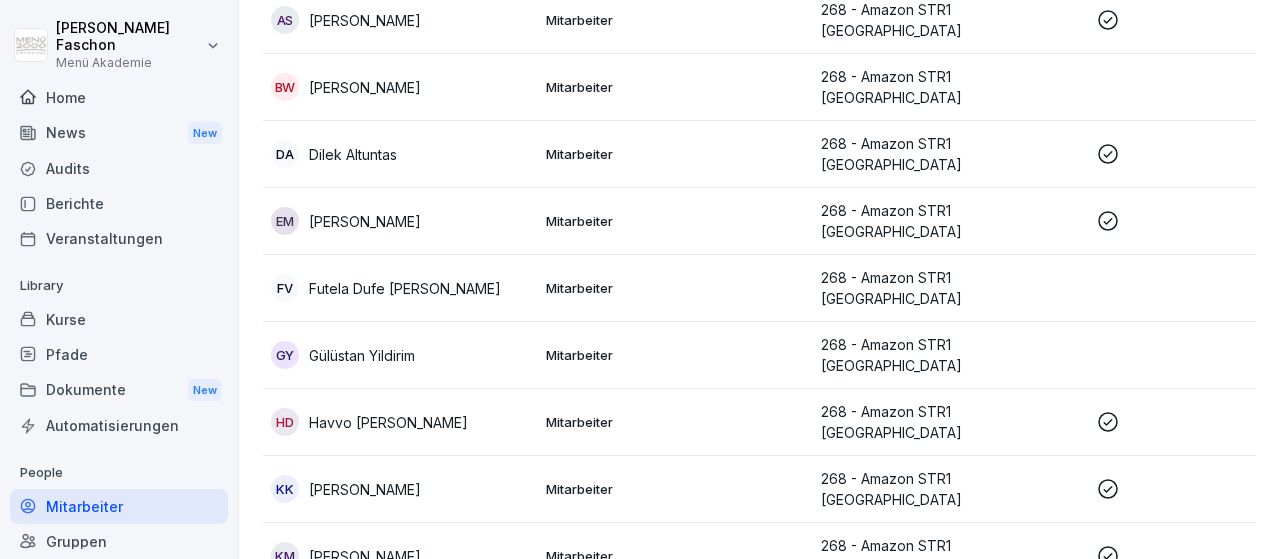 click on "Gülüstan Yildirim" at bounding box center (362, 355) 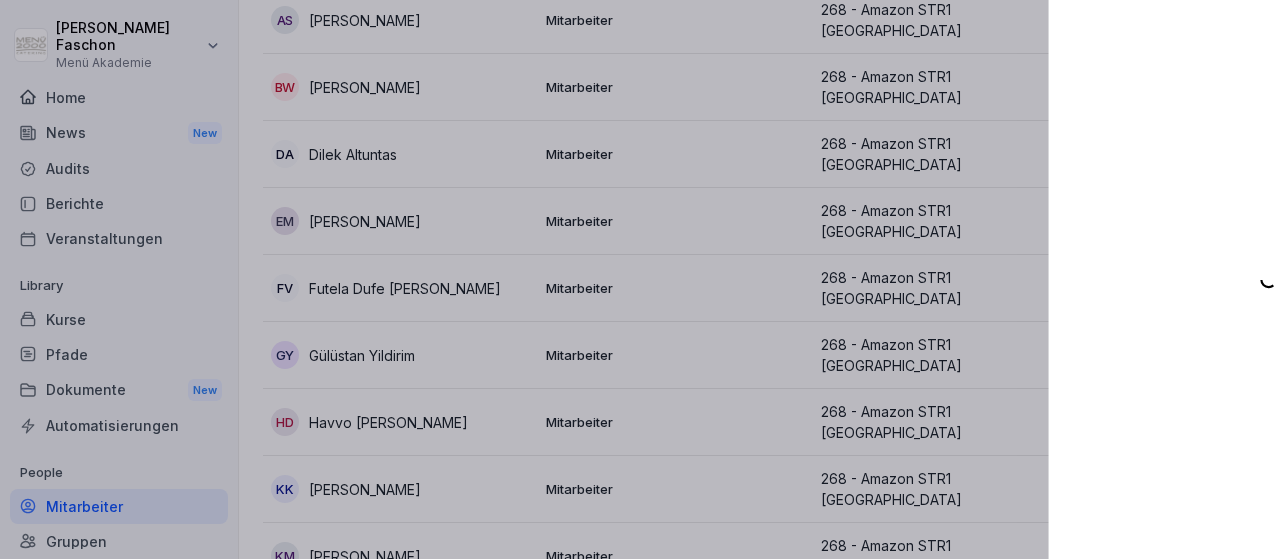 scroll, scrollTop: 232, scrollLeft: 0, axis: vertical 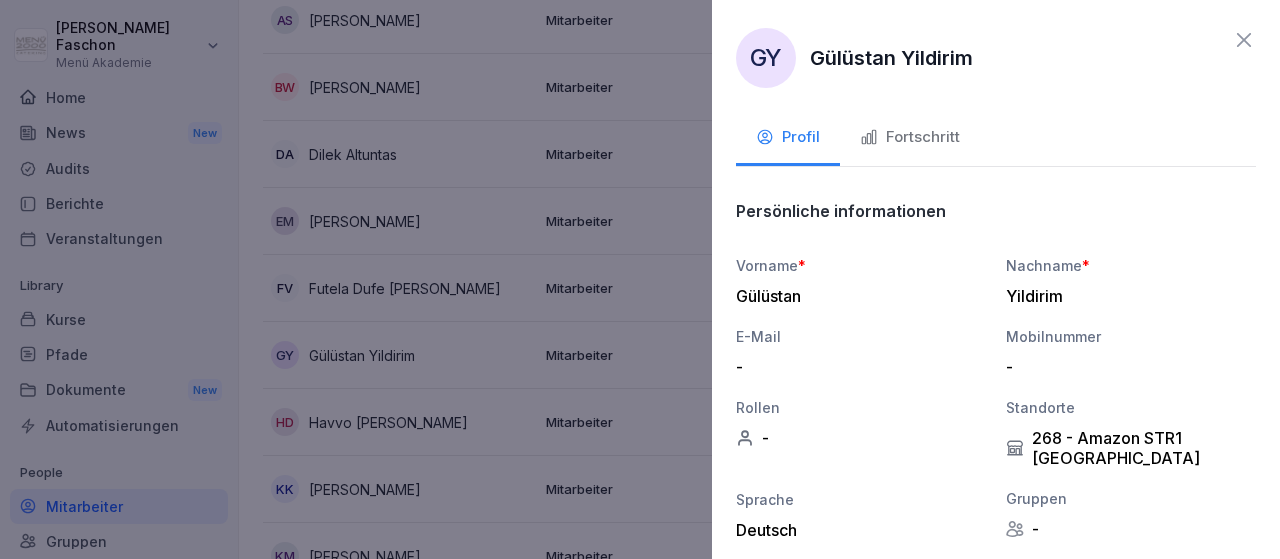 click on "Fortschritt" at bounding box center (910, 137) 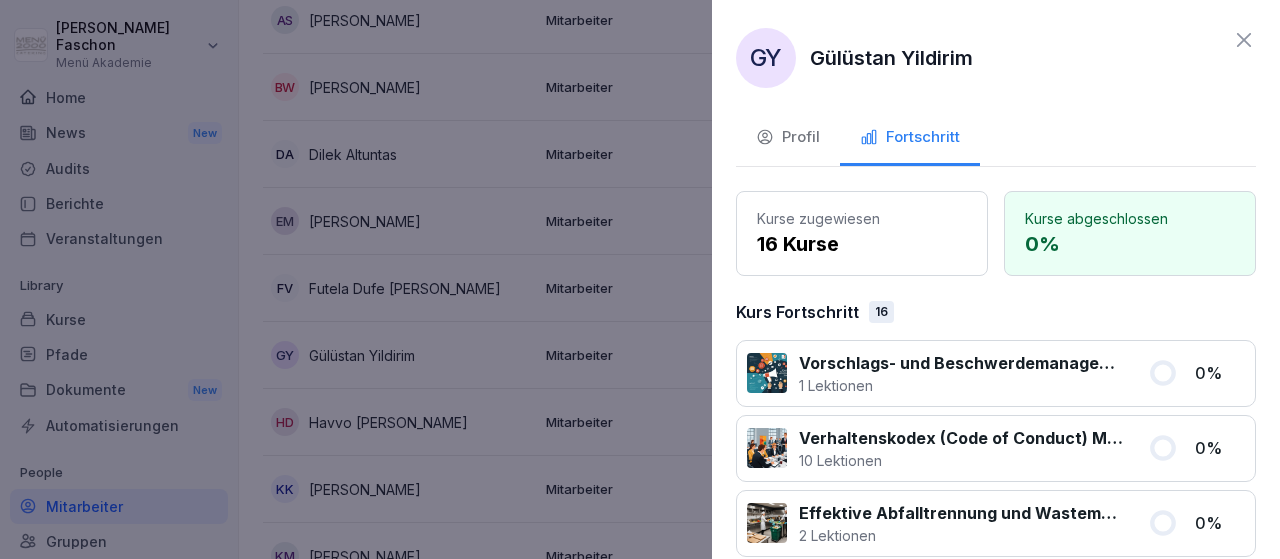 click 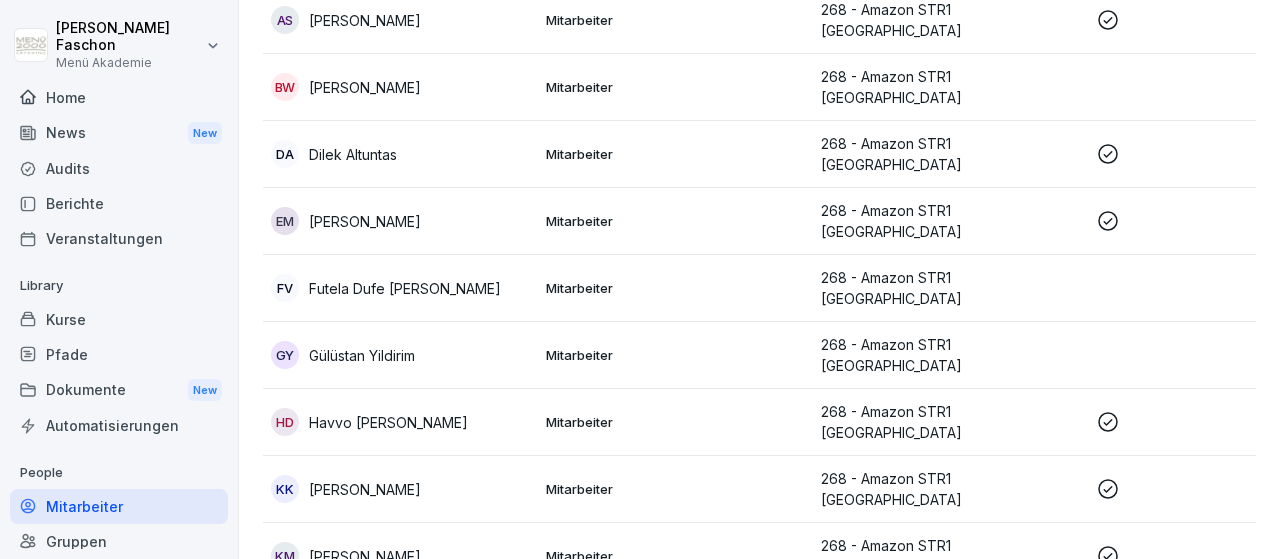 scroll, scrollTop: 232, scrollLeft: 0, axis: vertical 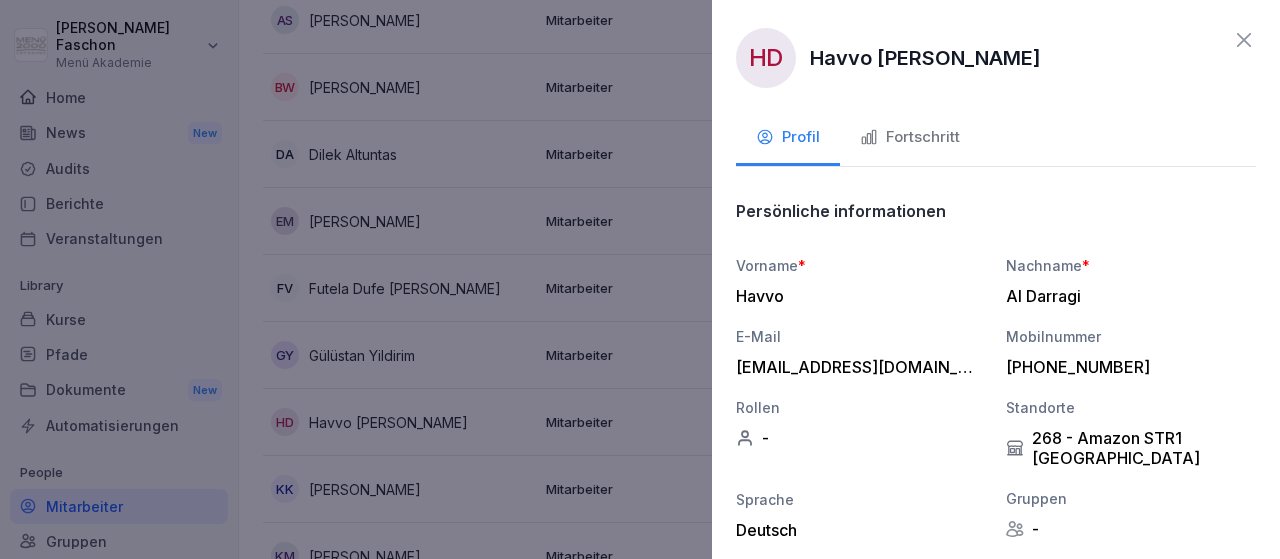 click on "Fortschritt" at bounding box center [910, 137] 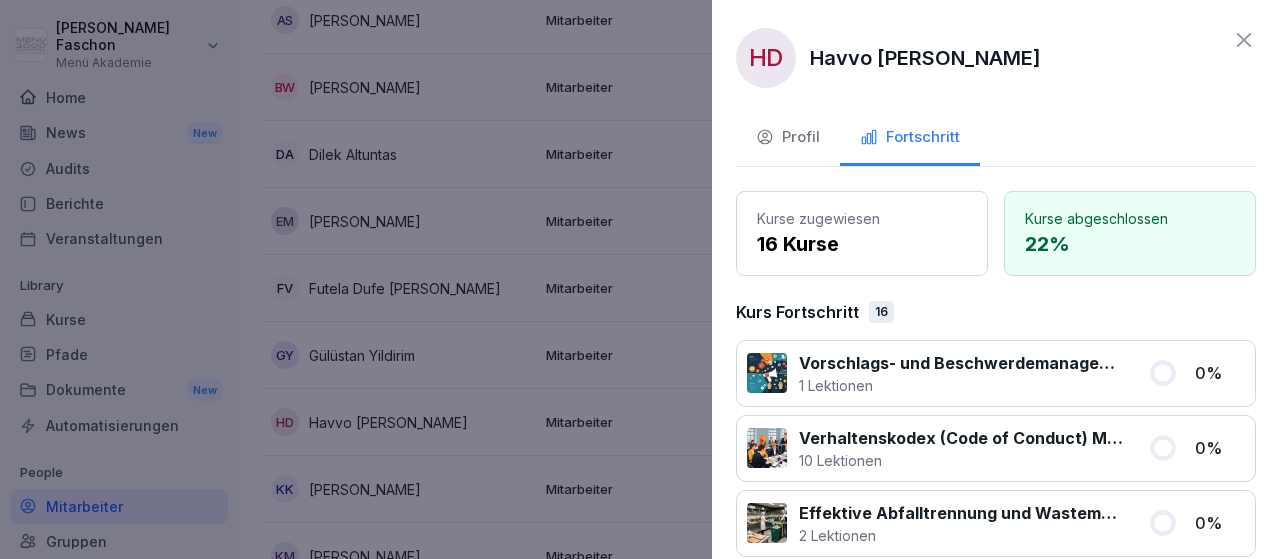 click on "HD Havvo Al Darragi Profil Fortschritt Kurse zugewiesen 16 Kurse Kurse abgeschlossen 22 % Kurs Fortschritt 16 Vorschlags- und Beschwerdemanagement bei Menü 2000 1 Lektionen 0 % Verhaltenskodex (Code of Conduct) Menü 2000 10 Lektionen 0 % Effektive Abfalltrennung und Wastemanagement im Catering 2 Lektionen 0 % Dokumentation und Notfallmaßnahmen bei Fritteusen 3 Lektionen 0 %  Reinigung von Fritteusen und Dunstabzugshauben 3 Lektionen 0 % 🍟 Nachfüllen und Austausch des Frittieröl/-fettes 3 Lektionen 0 % Erkennung von verdorbenem Fett  4 Lektionen 0 % Filterung von Frittieröl/-fett - STANDARD ohne Vito  3 Lektionen 0 % Sicherer Umgang mit Fritteusen  6 Lektionen 0 % Sicheres Arbeiten mit Leitern und Tritten 2 Lektionen 0 % Sicherer Umgang mit Messern in Küchen 10 Lektionen 0 % Dokumentation 1 Lektionen 0 % Reinigung und Entsorgung  5 Lektionen 0 % Lebensmittelhygiene  7 Lektionen 65 % Personalhygiene & Infektionsschutz 2 Lektionen 100 % Willkommen in der Menü 2000 Akademie mit Bounti!  3 Lektionen 100" at bounding box center (996, 279) 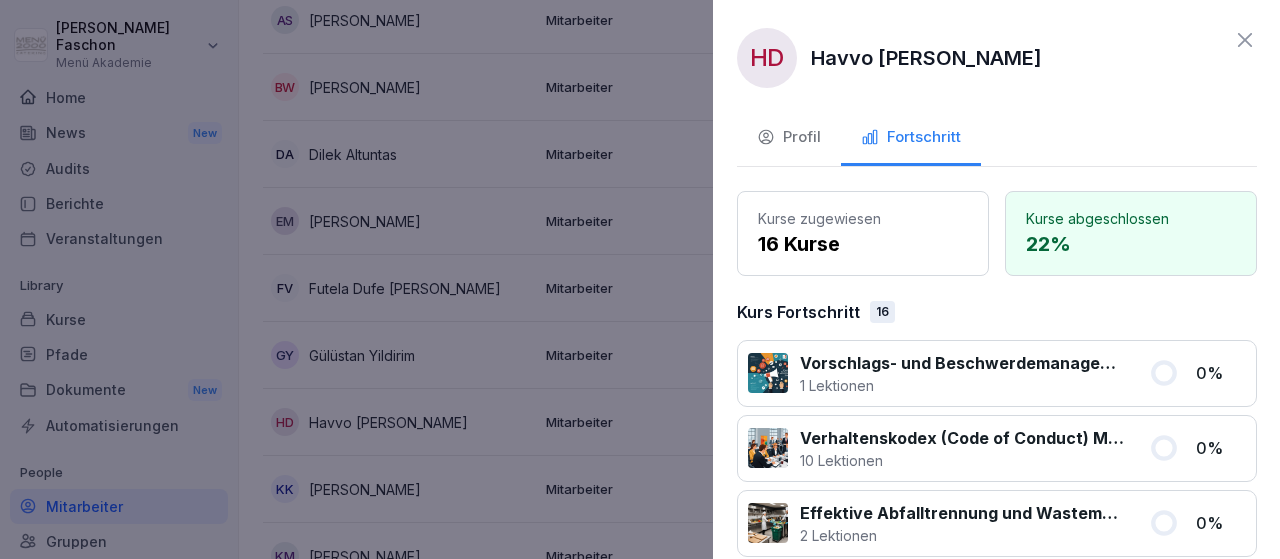 click at bounding box center (640, 279) 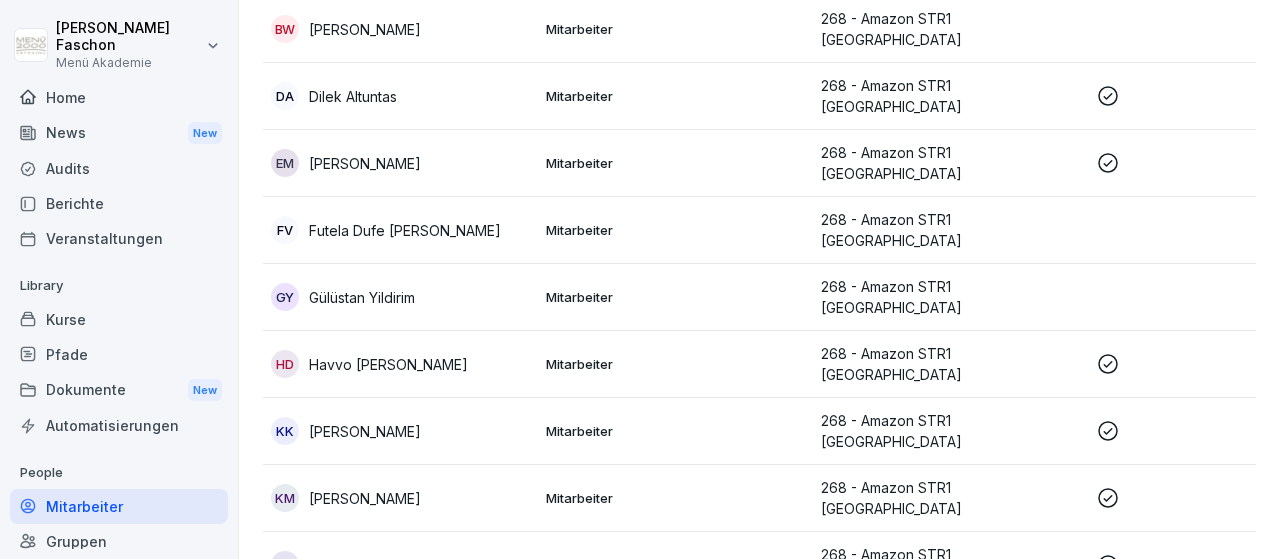 scroll, scrollTop: 348, scrollLeft: 0, axis: vertical 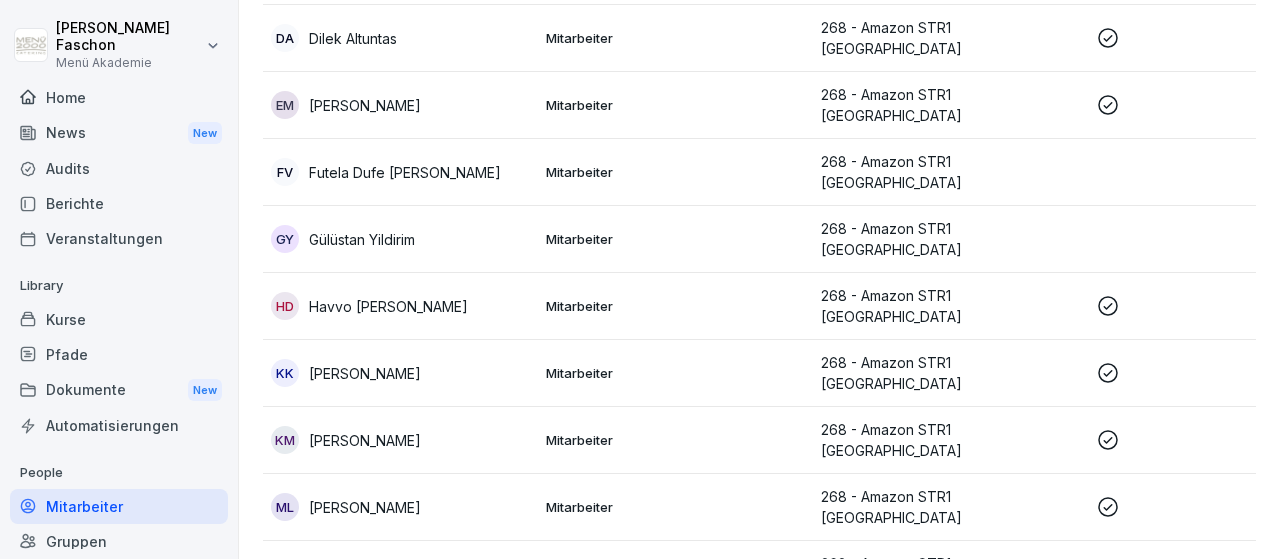 click on "[PERSON_NAME]" at bounding box center (365, 373) 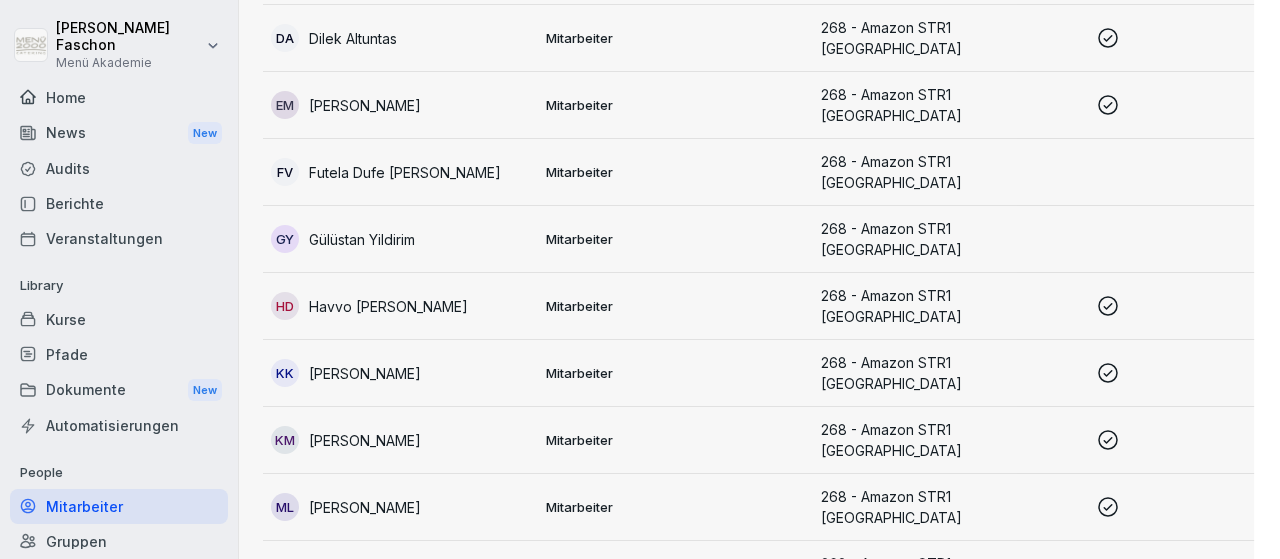 scroll, scrollTop: 348, scrollLeft: 0, axis: vertical 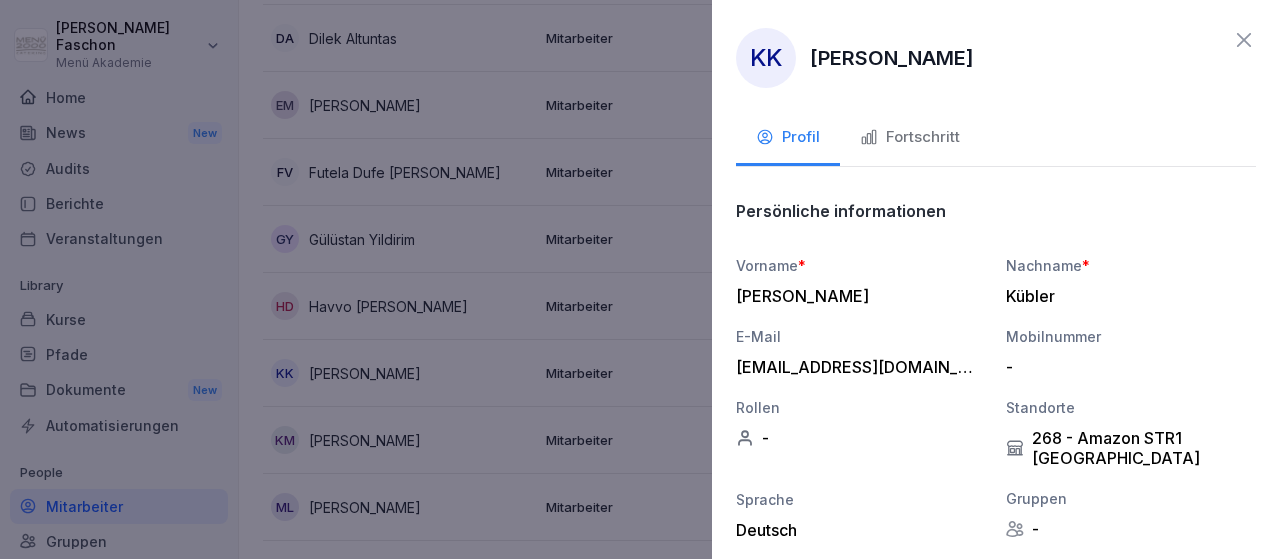 click on "Fortschritt" at bounding box center [910, 137] 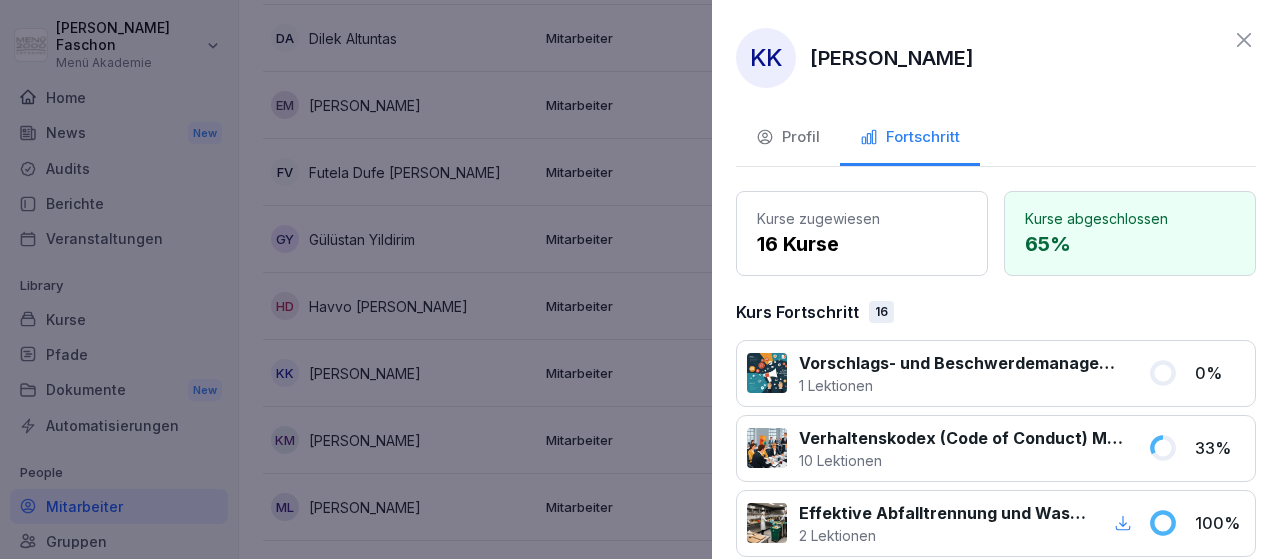 click at bounding box center [640, 279] 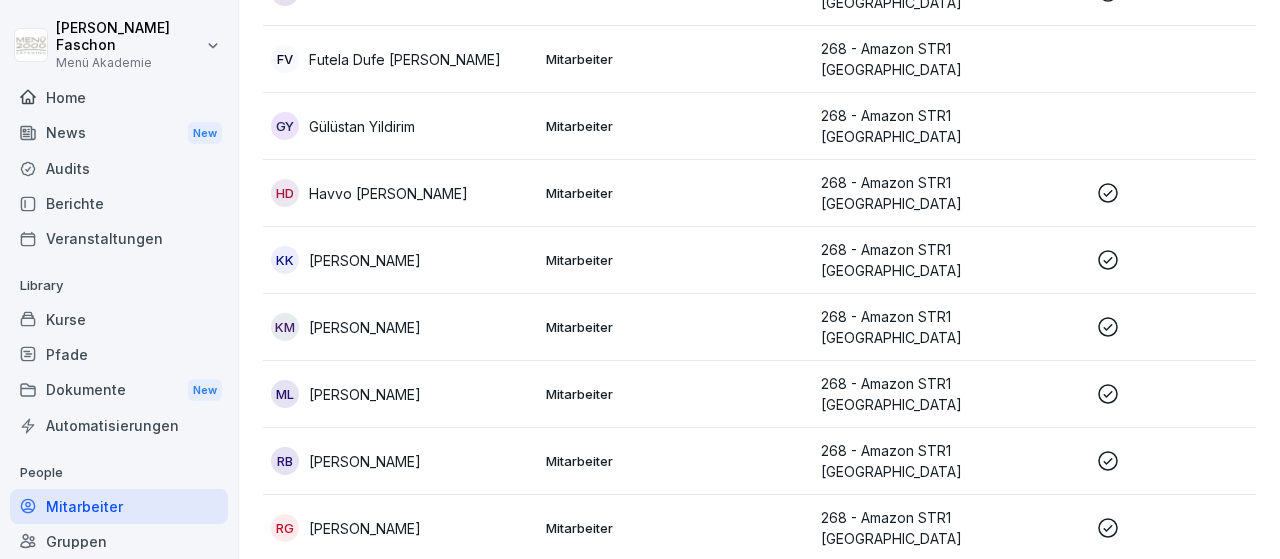 scroll, scrollTop: 464, scrollLeft: 0, axis: vertical 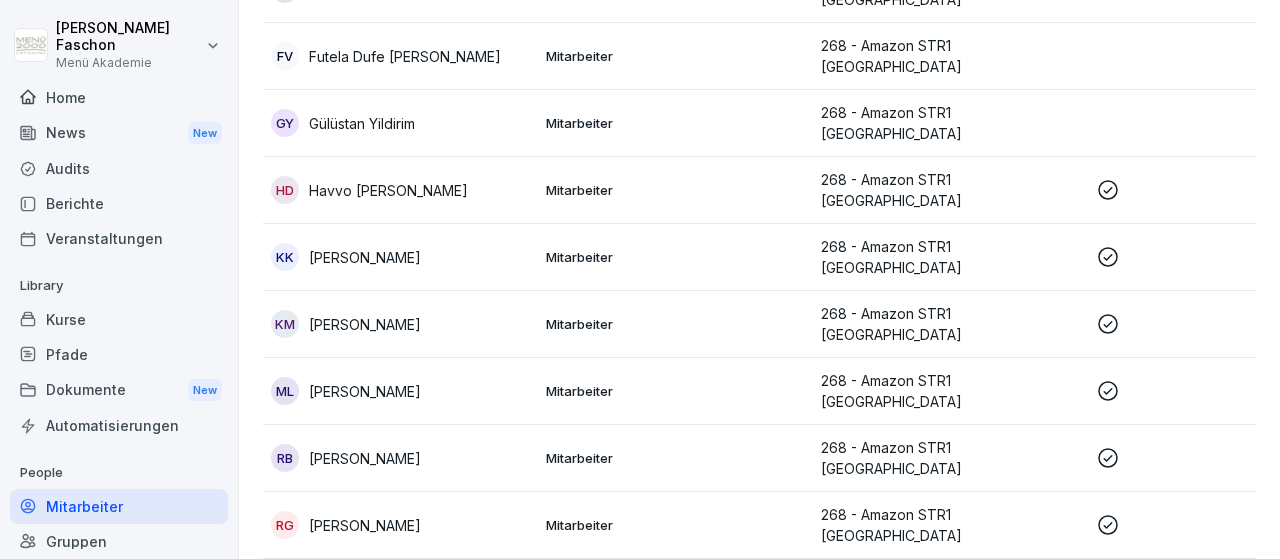 click on "[PERSON_NAME]" at bounding box center (365, 324) 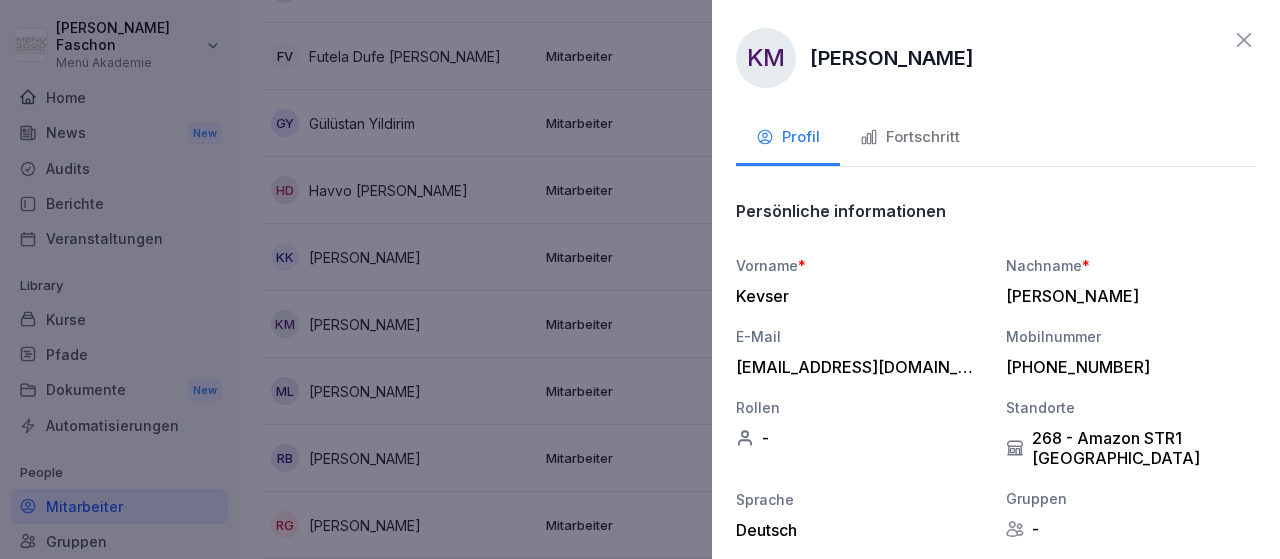 click on "Fortschritt" at bounding box center [910, 137] 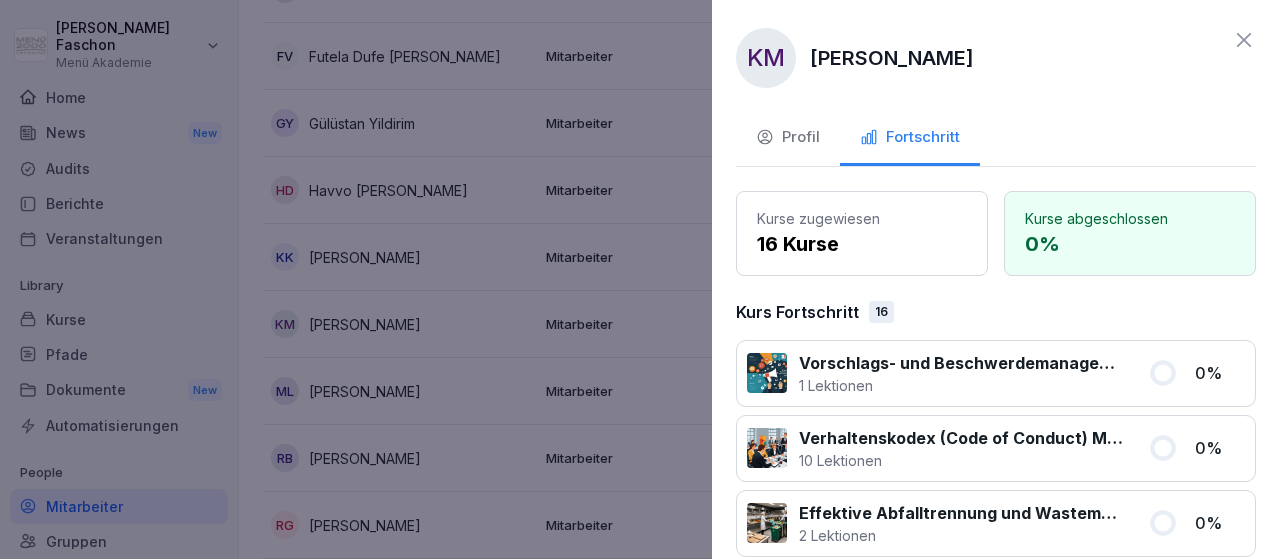 click at bounding box center (640, 279) 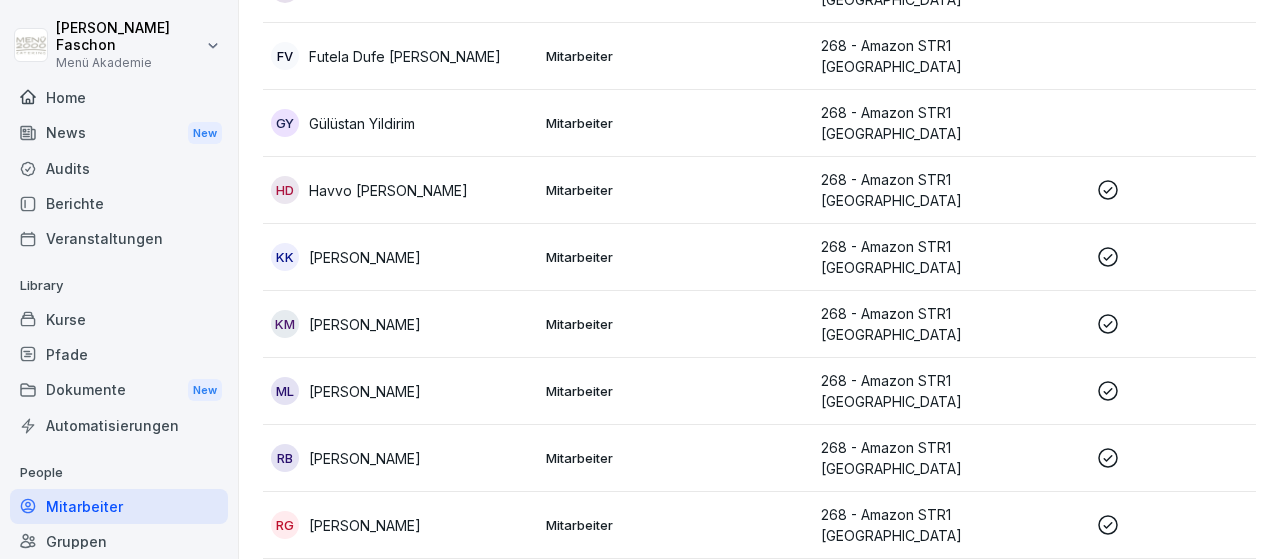 scroll, scrollTop: 464, scrollLeft: 0, axis: vertical 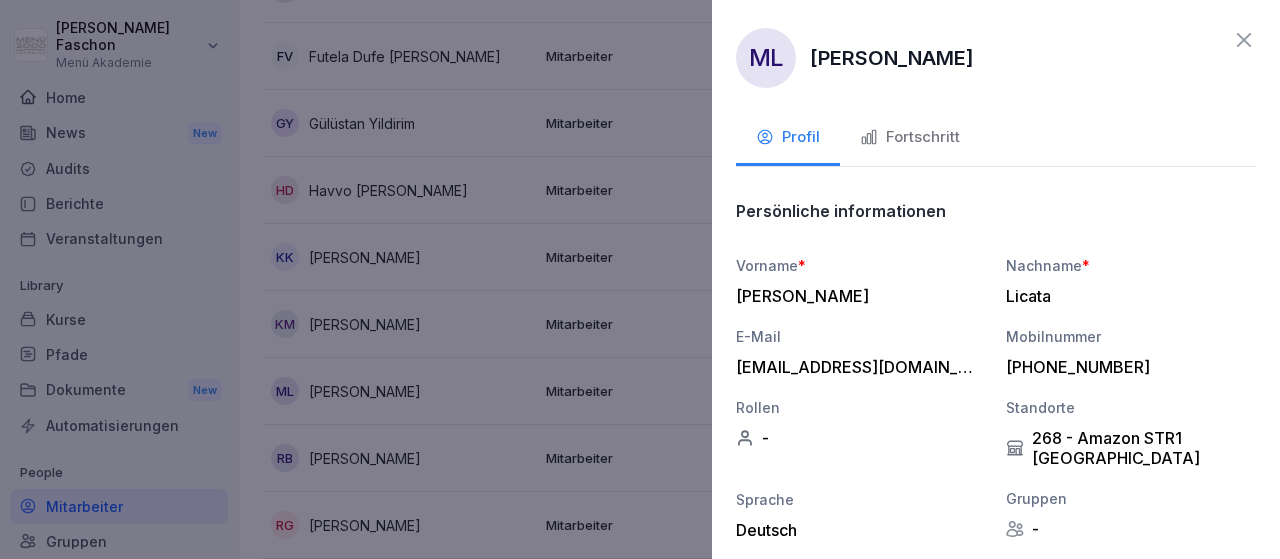 click on "Fortschritt" at bounding box center [910, 137] 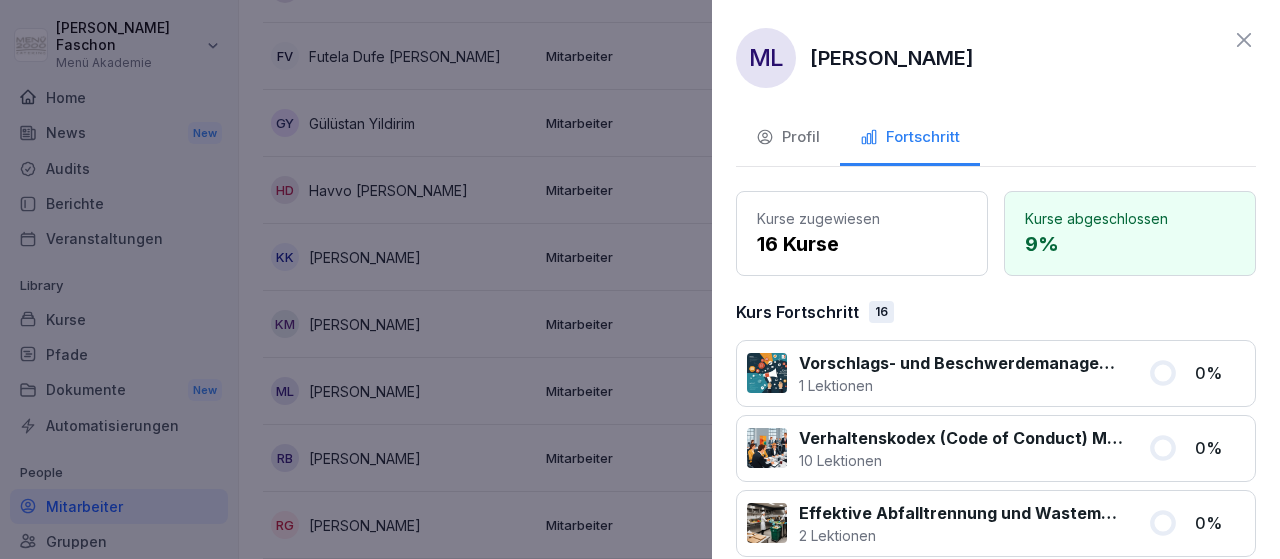 click on "ML [PERSON_NAME] Profil Fortschritt Kurse zugewiesen 16 Kurse Kurse abgeschlossen 9 % Kurs Fortschritt 16 Vorschlags- und Beschwerdemanagement bei Menü 2000 1 Lektionen 0 % Verhaltenskodex (Code of Conduct) Menü 2000 10 Lektionen 0 % Effektive Abfalltrennung und Wastemanagement im Catering 2 Lektionen 0 % Dokumentation und Notfallmaßnahmen bei Fritteusen 3 Lektionen 0 %  Reinigung von Fritteusen und Dunstabzugshauben 3 Lektionen 0 % 🍟 Nachfüllen und Austausch des Frittieröl/-fettes 3 Lektionen 0 % Erkennung von verdorbenem Fett  4 Lektionen 0 % Filterung von Frittieröl/-fett - STANDARD ohne Vito  3 Lektionen 0 % Sicherer Umgang mit Fritteusen  6 Lektionen 0 % Sicheres Arbeiten mit Leitern und Tritten 2 Lektionen 0 % Sicherer Umgang mit Messern in Küchen 10 Lektionen 0 % Dokumentation 1 Lektionen 0 % Reinigung und Entsorgung  5 Lektionen 0 % Lebensmittelhygiene  7 Lektionen 0 % Personalhygiene & Infektionsschutz 2 Lektionen 89 % Willkommen in der Menü 2000 Akademie mit Bounti!  3 Lektionen 36 %" at bounding box center (996, 279) 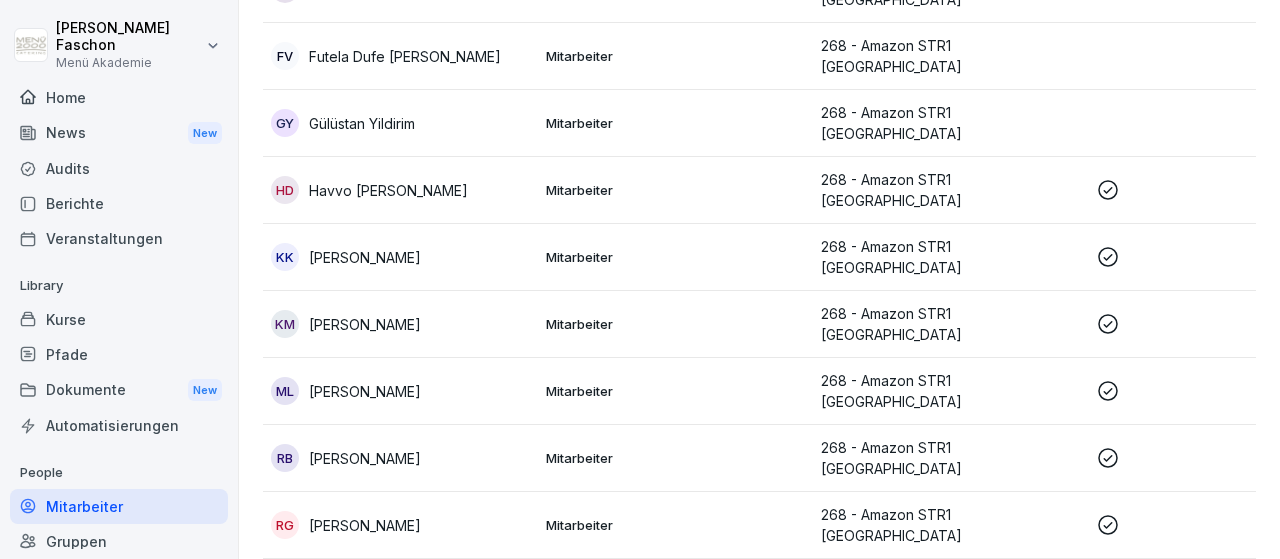 scroll, scrollTop: 464, scrollLeft: 0, axis: vertical 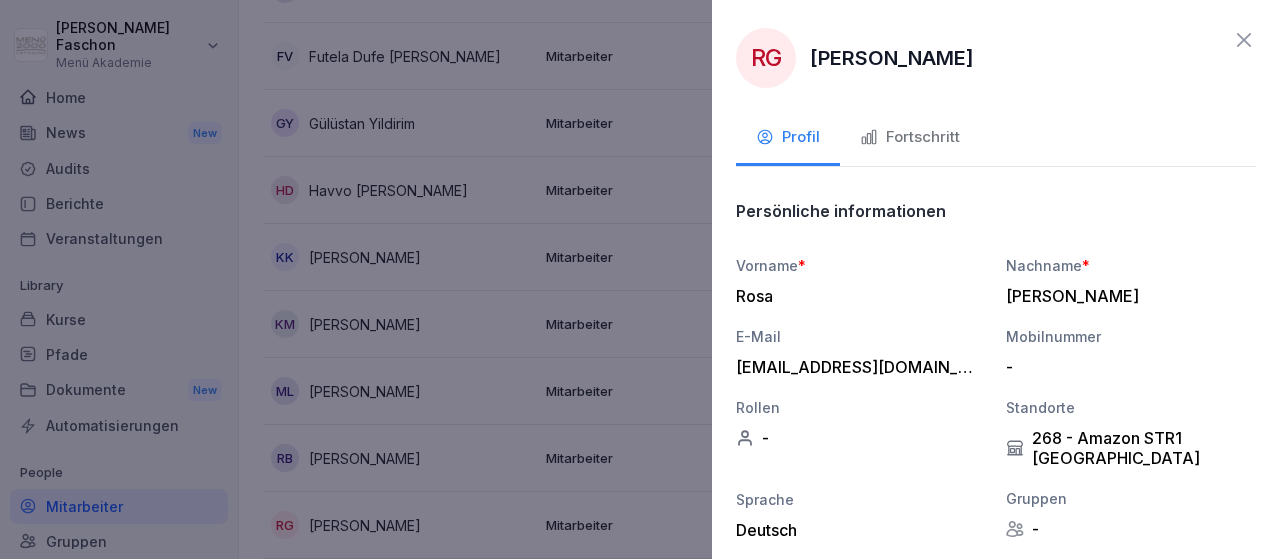 click on "Fortschritt" at bounding box center (910, 137) 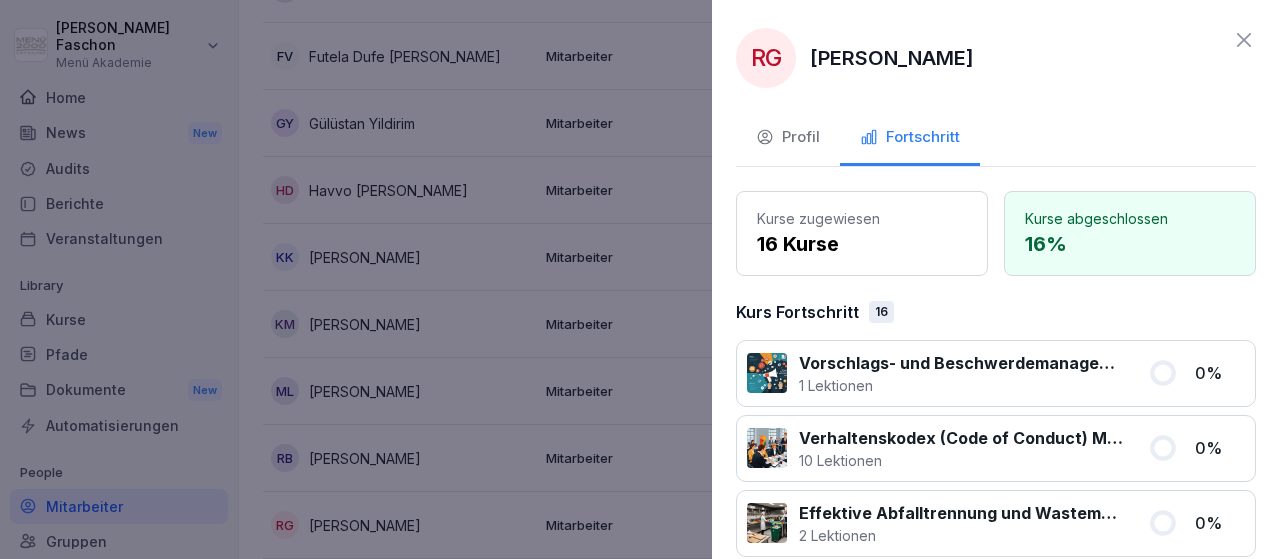click at bounding box center (640, 279) 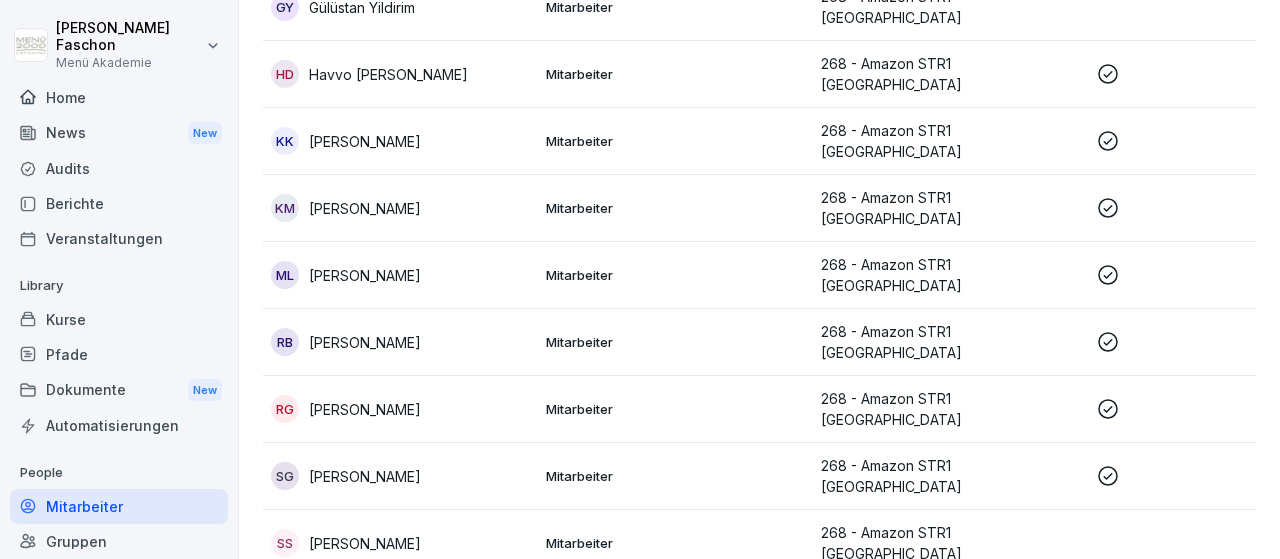 click on "SG [PERSON_NAME]" at bounding box center (400, 476) 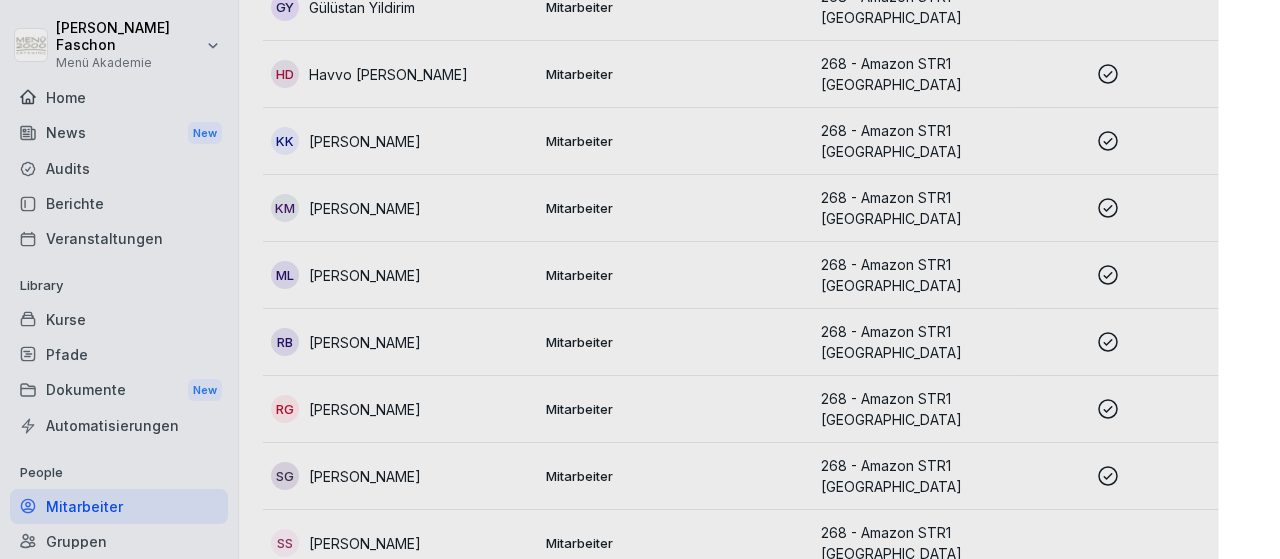 scroll, scrollTop: 580, scrollLeft: 0, axis: vertical 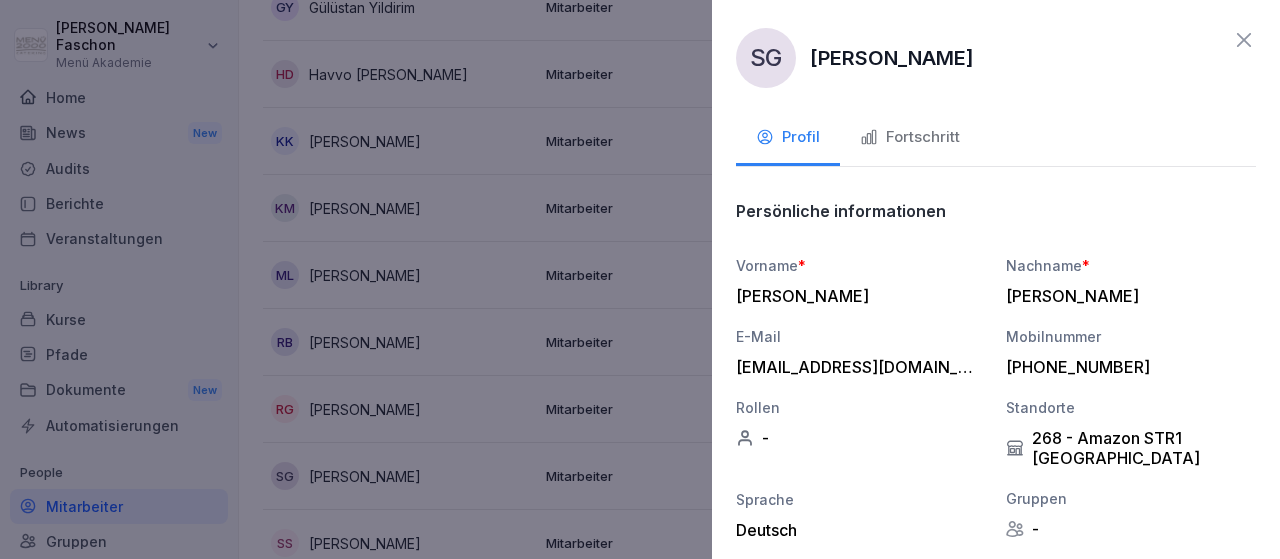click on "Fortschritt" at bounding box center (910, 137) 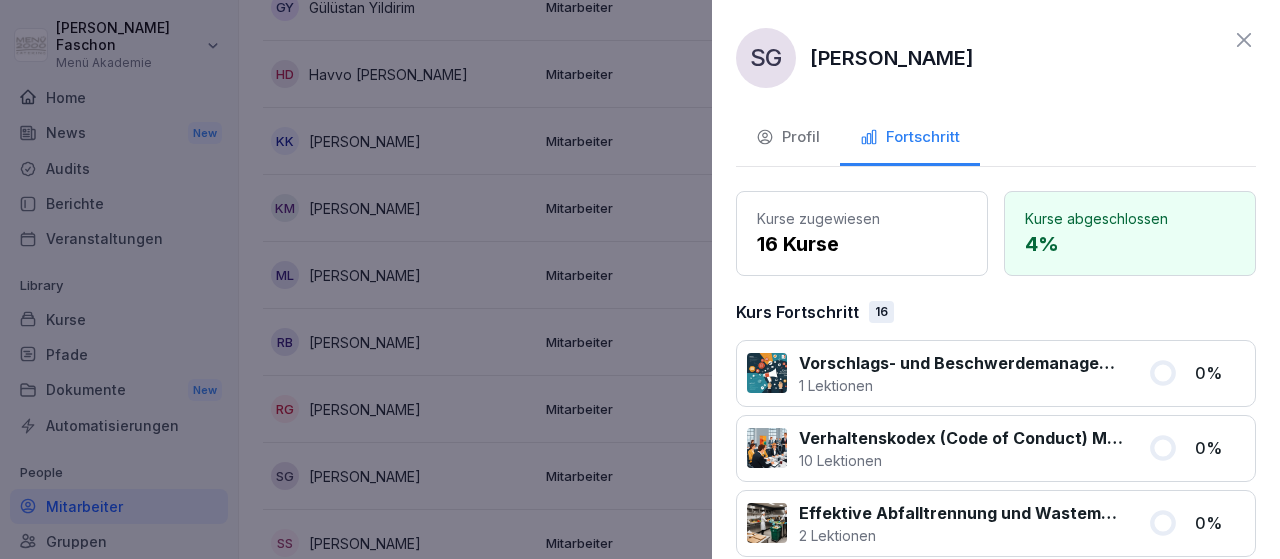 click at bounding box center (640, 279) 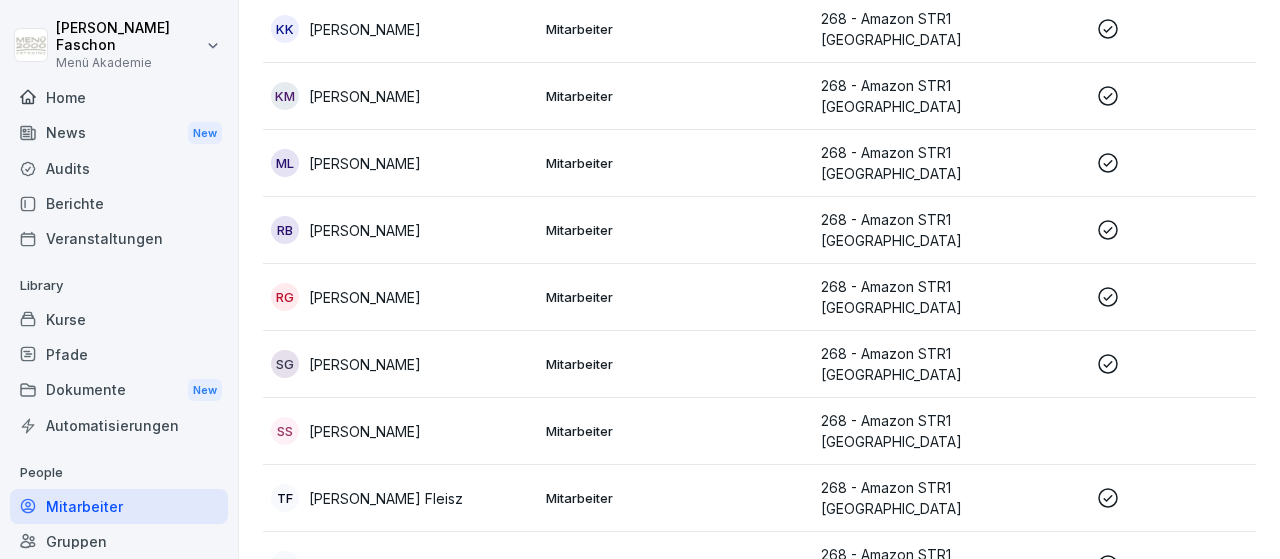 scroll, scrollTop: 698, scrollLeft: 0, axis: vertical 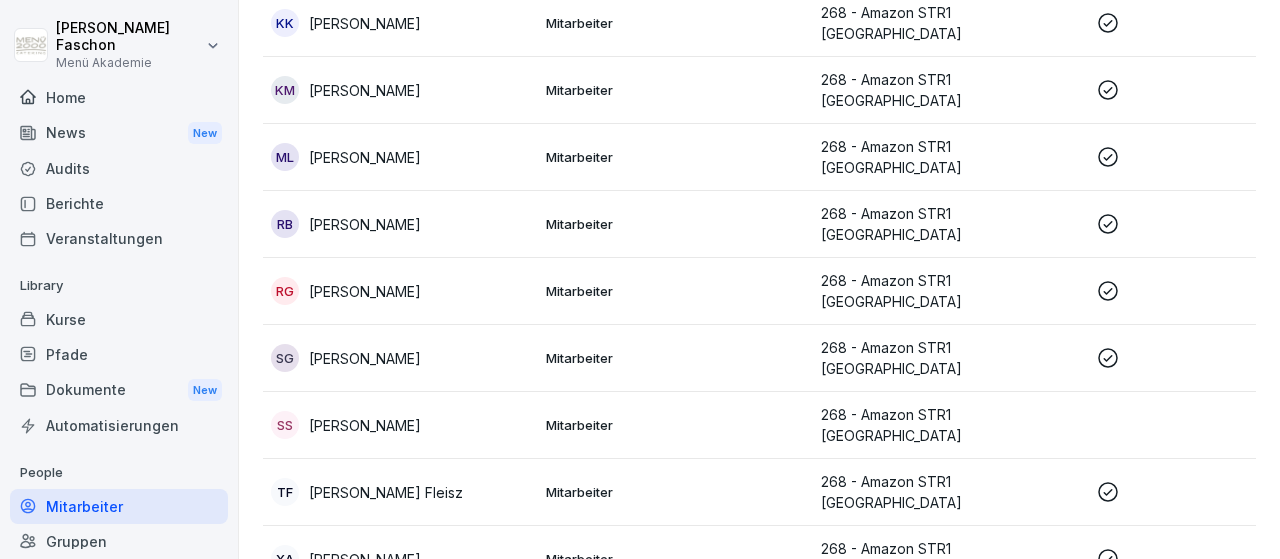 click on "[PERSON_NAME] Fleisz" at bounding box center (386, 492) 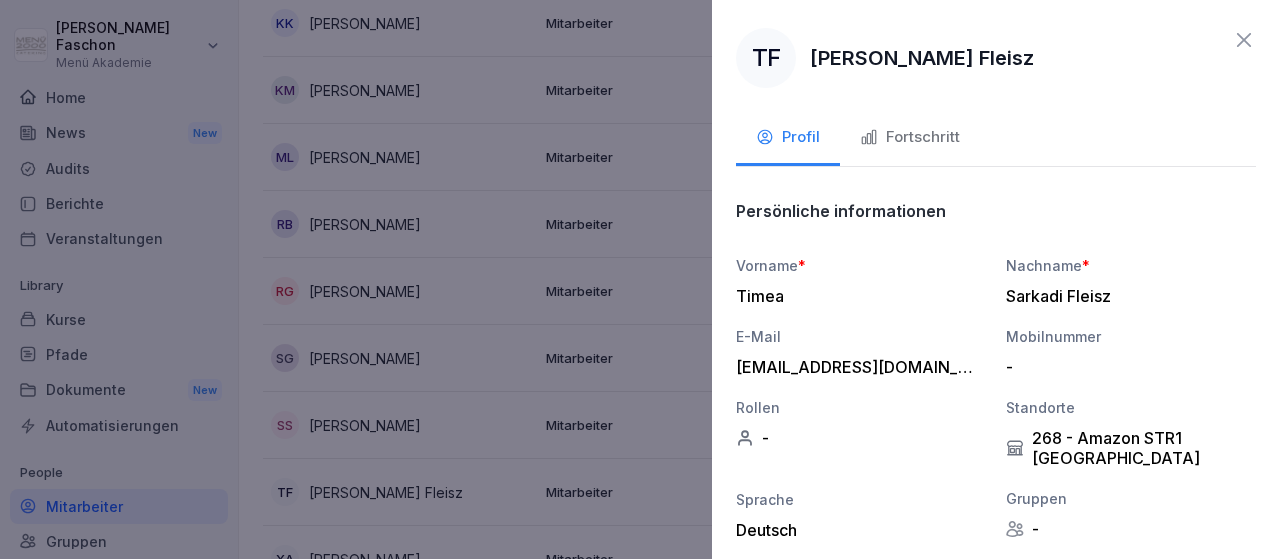 click on "Fortschritt" at bounding box center (910, 137) 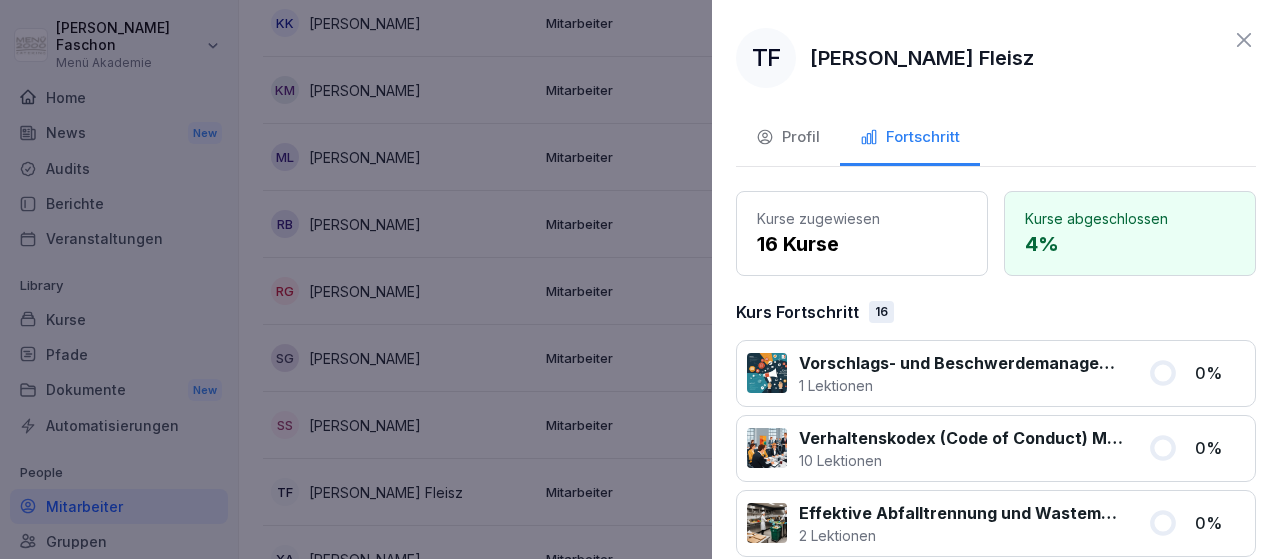 click at bounding box center [640, 279] 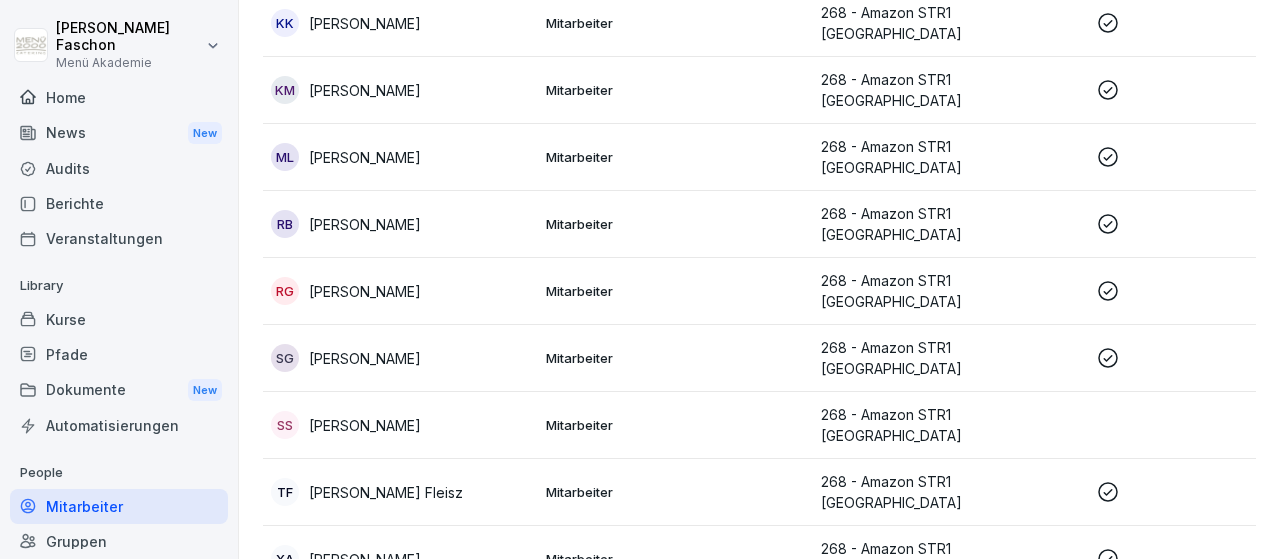 scroll, scrollTop: 698, scrollLeft: 0, axis: vertical 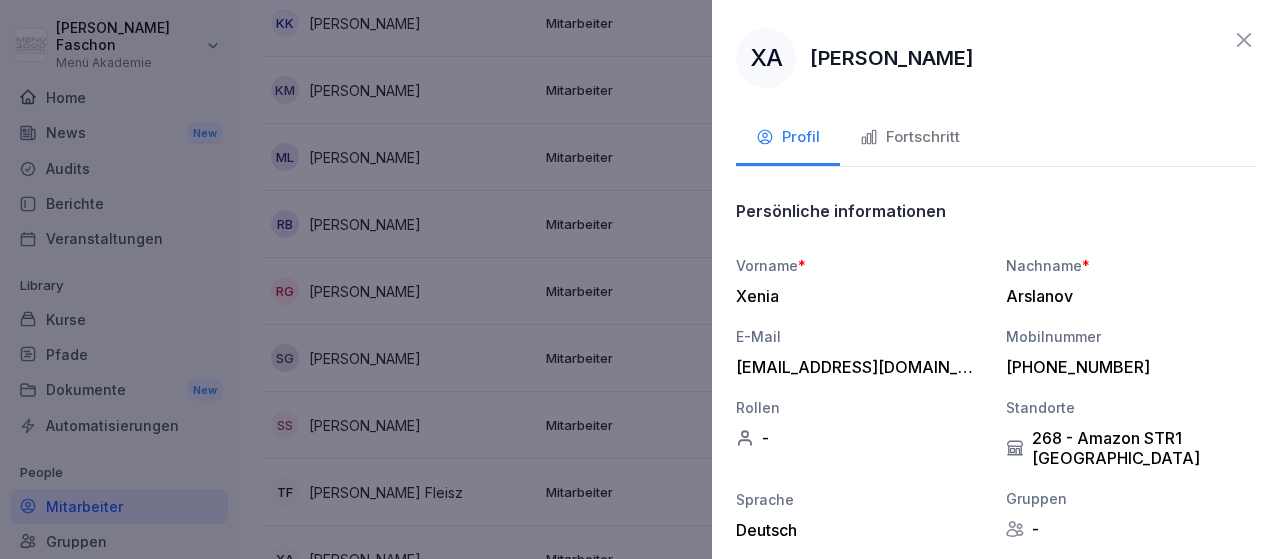 click on "Fortschritt" at bounding box center [910, 137] 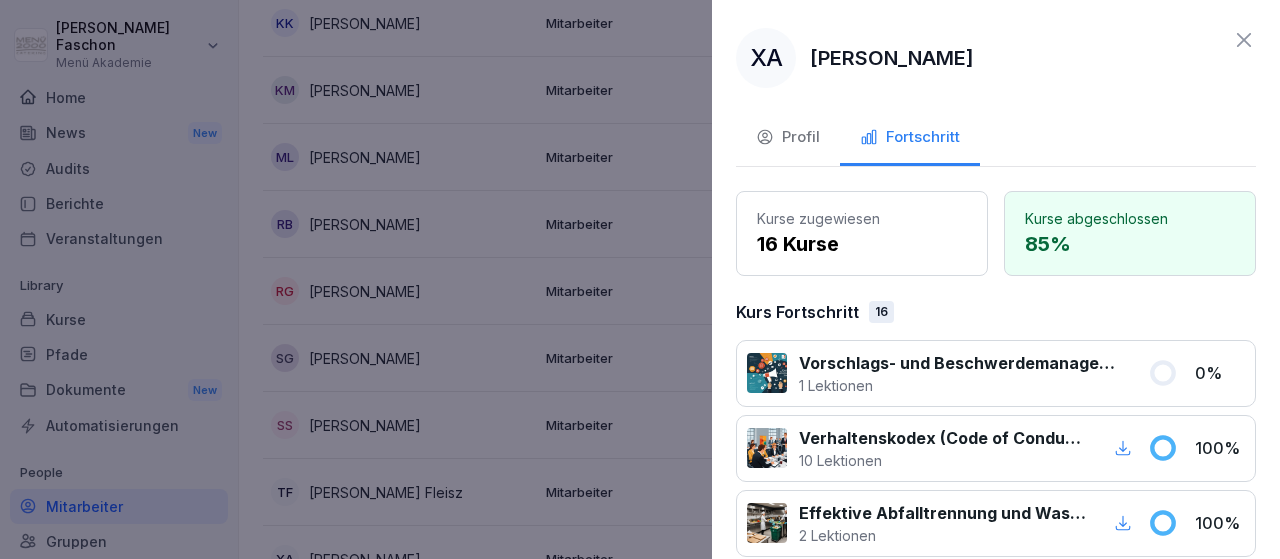 click at bounding box center (640, 279) 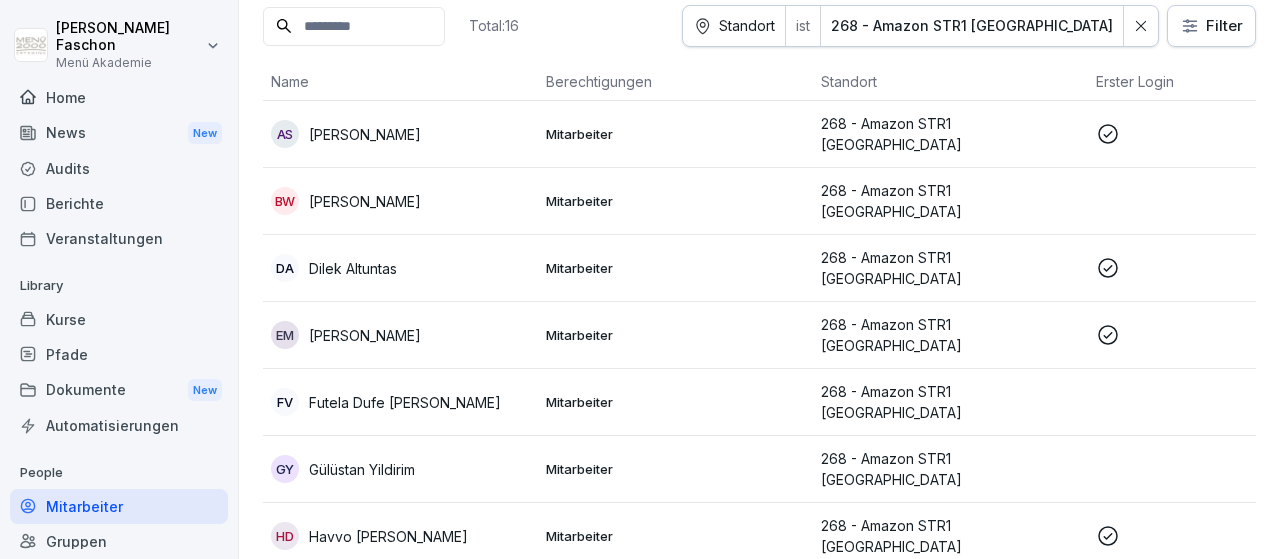 scroll, scrollTop: 2, scrollLeft: 0, axis: vertical 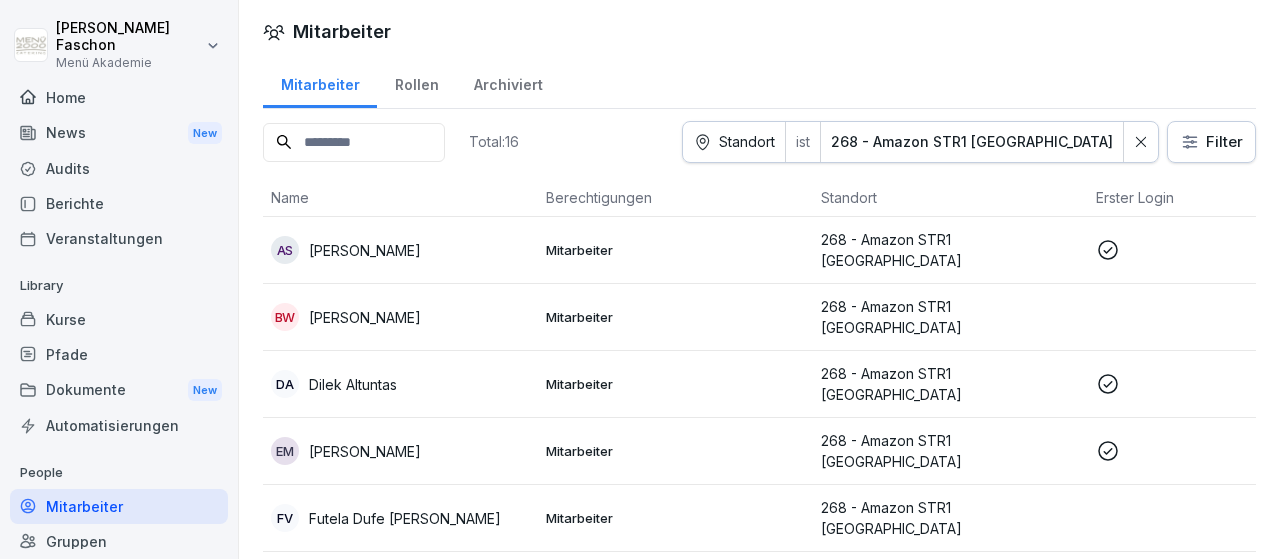 click on "Rollen" at bounding box center (416, 82) 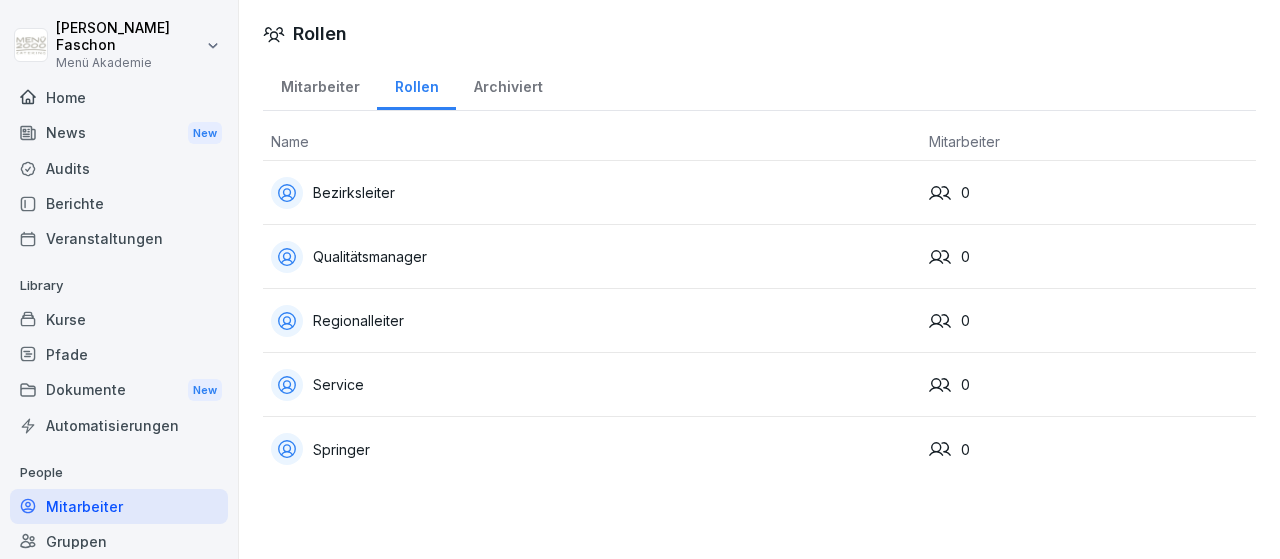 click on "Archiviert" at bounding box center (508, 84) 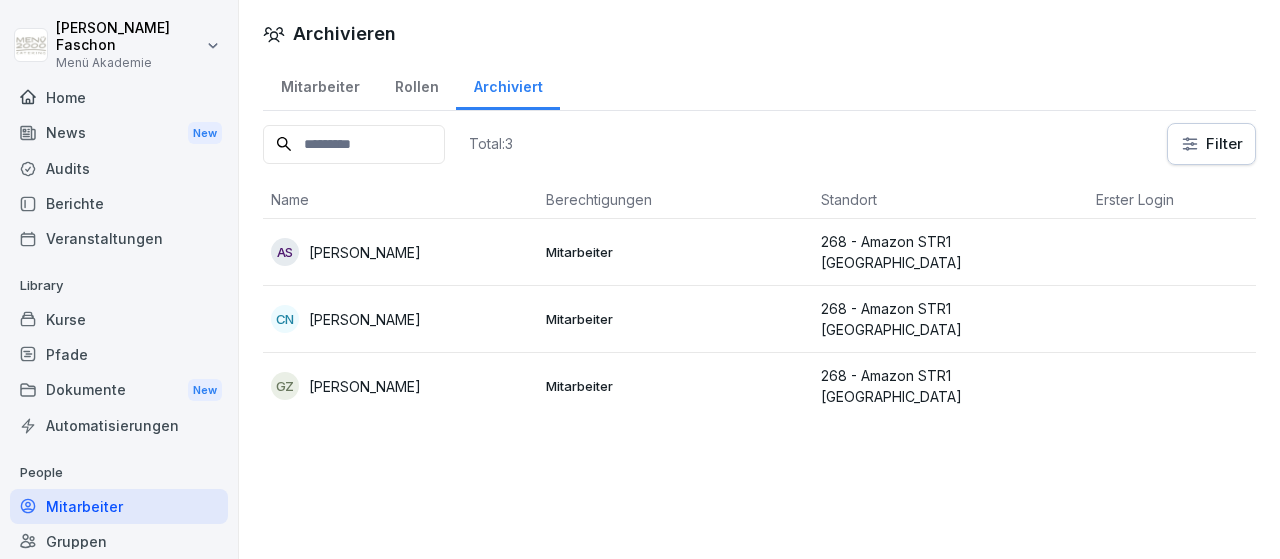 click on "Home" at bounding box center [119, 97] 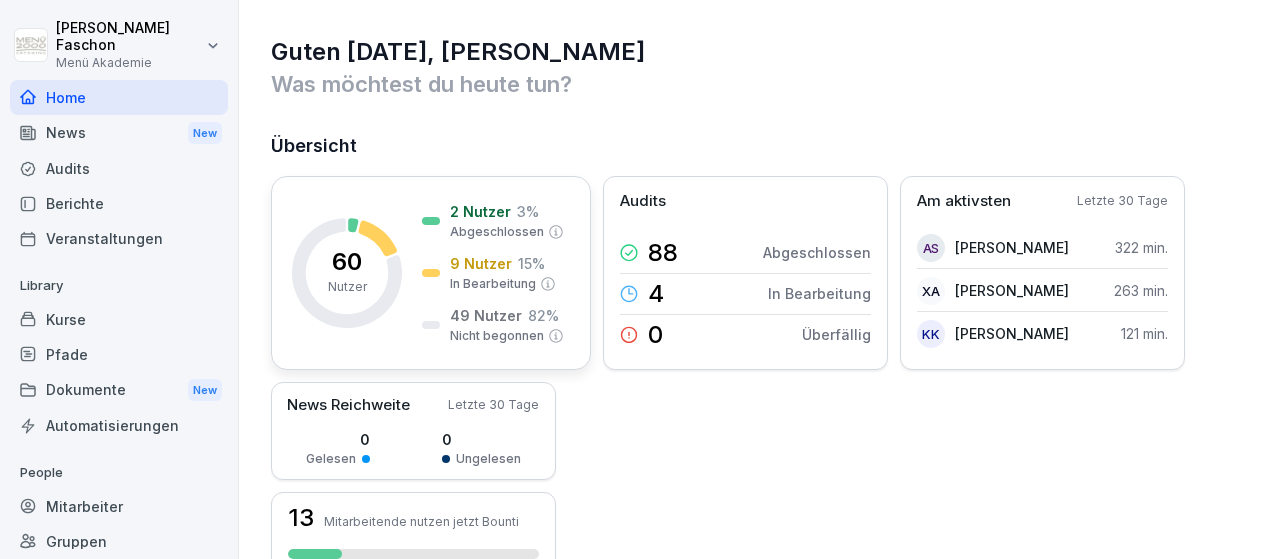 click on "60" at bounding box center (347, 262) 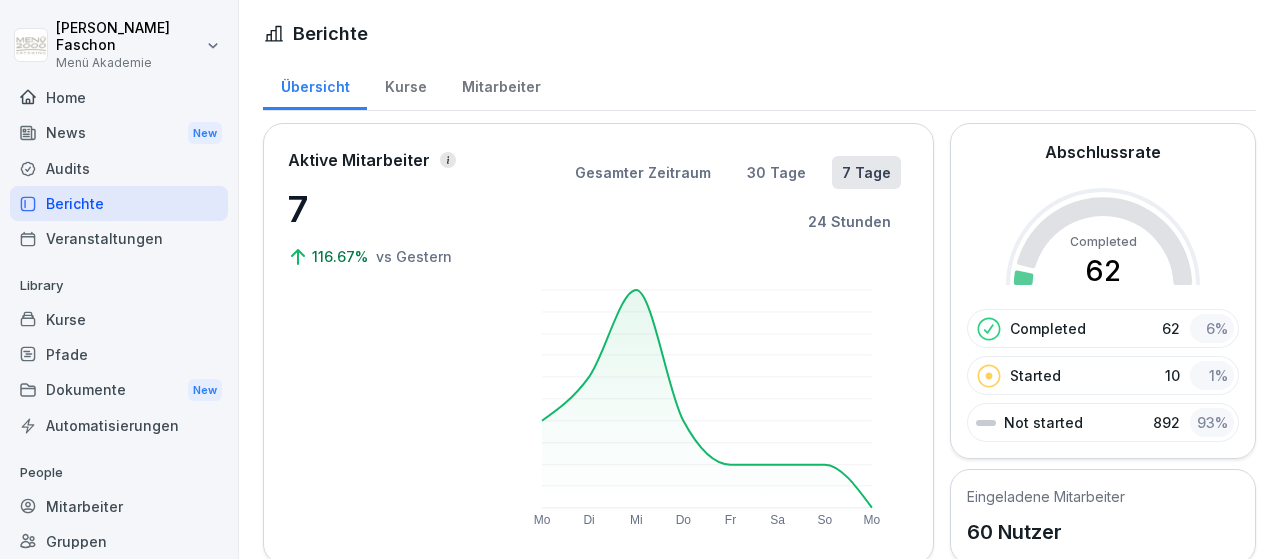 click on "Mitarbeiter" at bounding box center [501, 84] 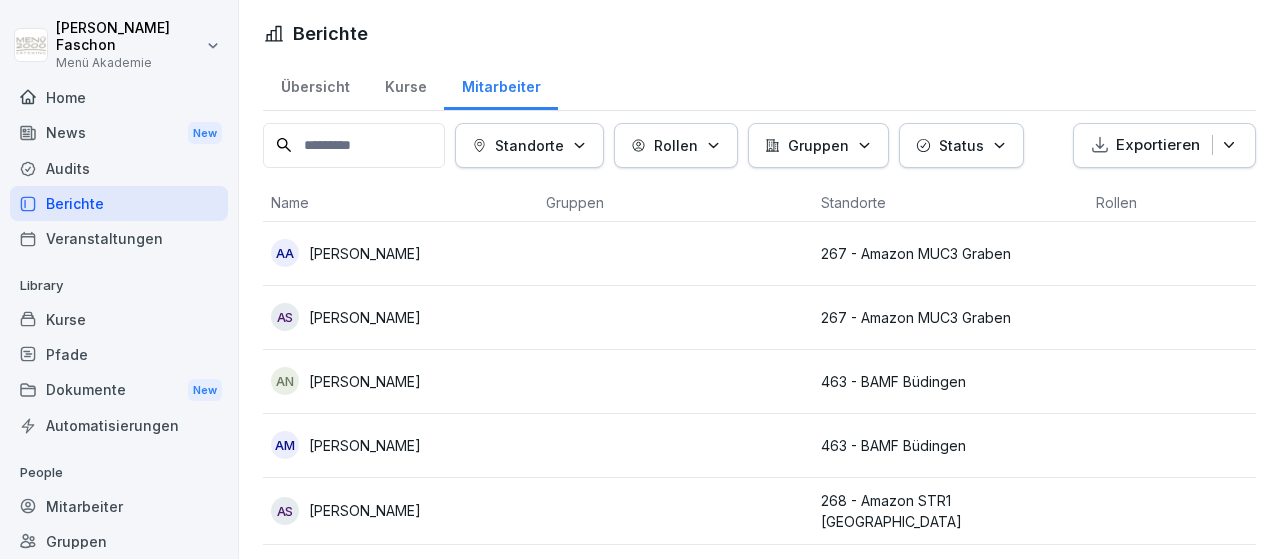 click 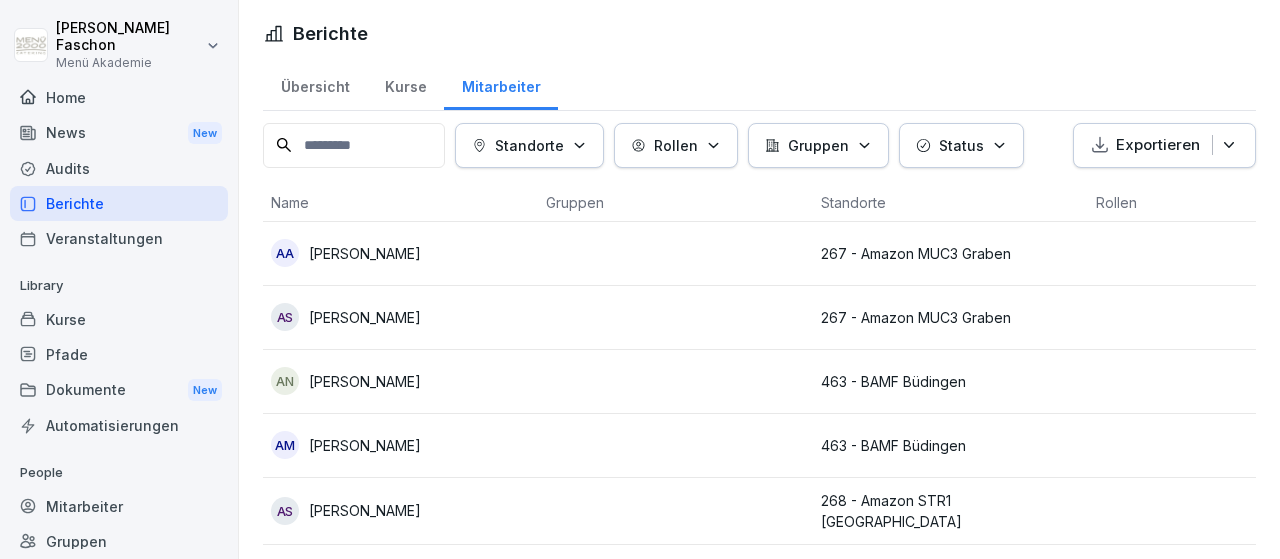click 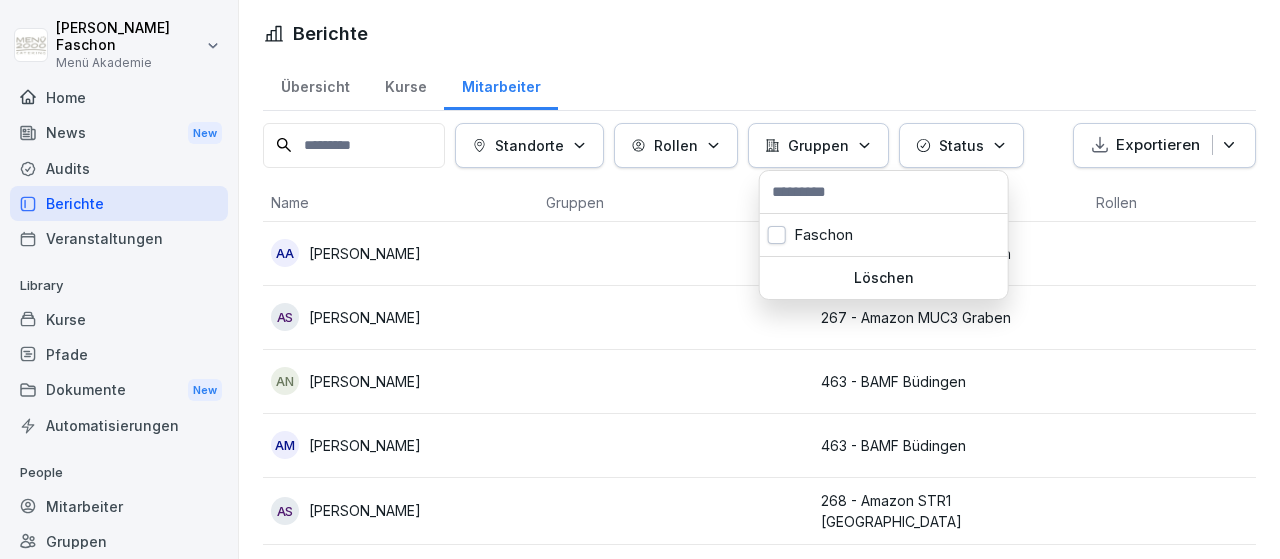 click 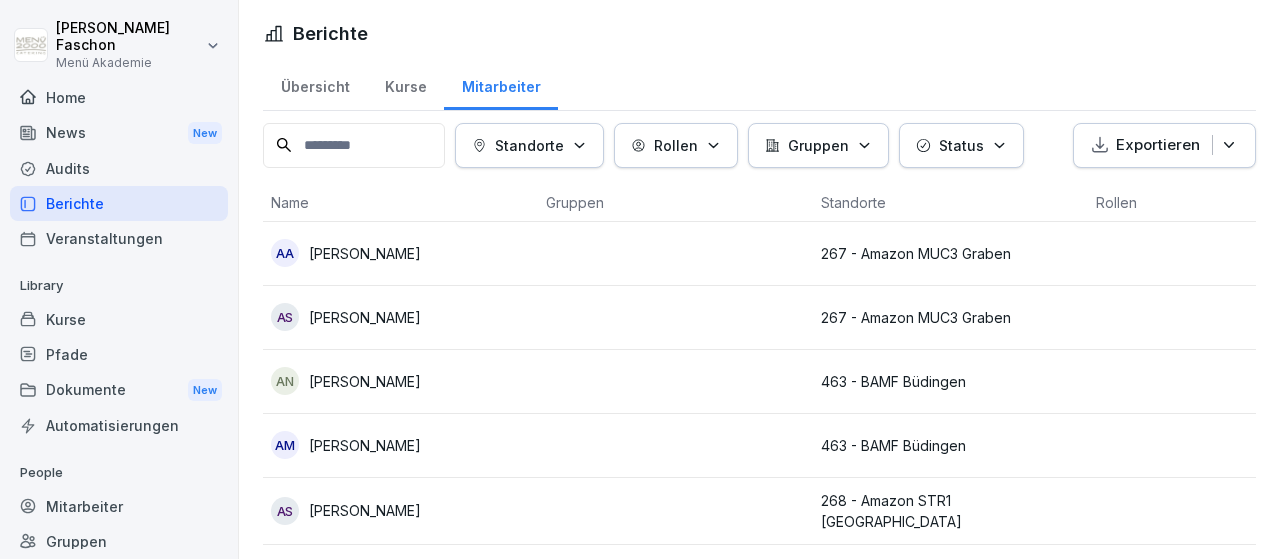 click 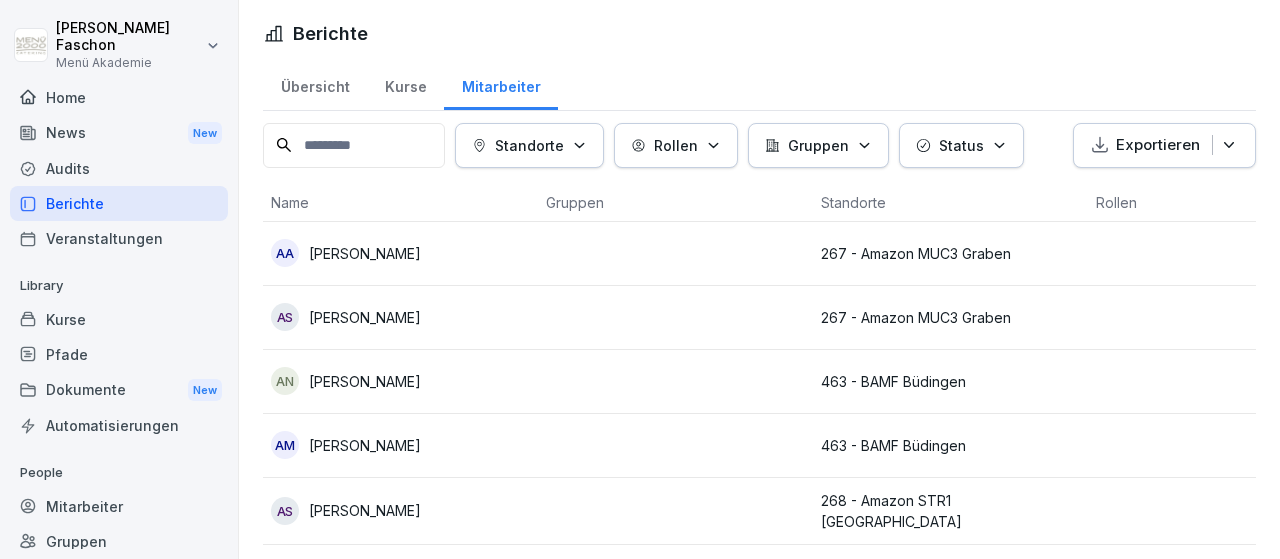 click on "Kurse" at bounding box center (119, 319) 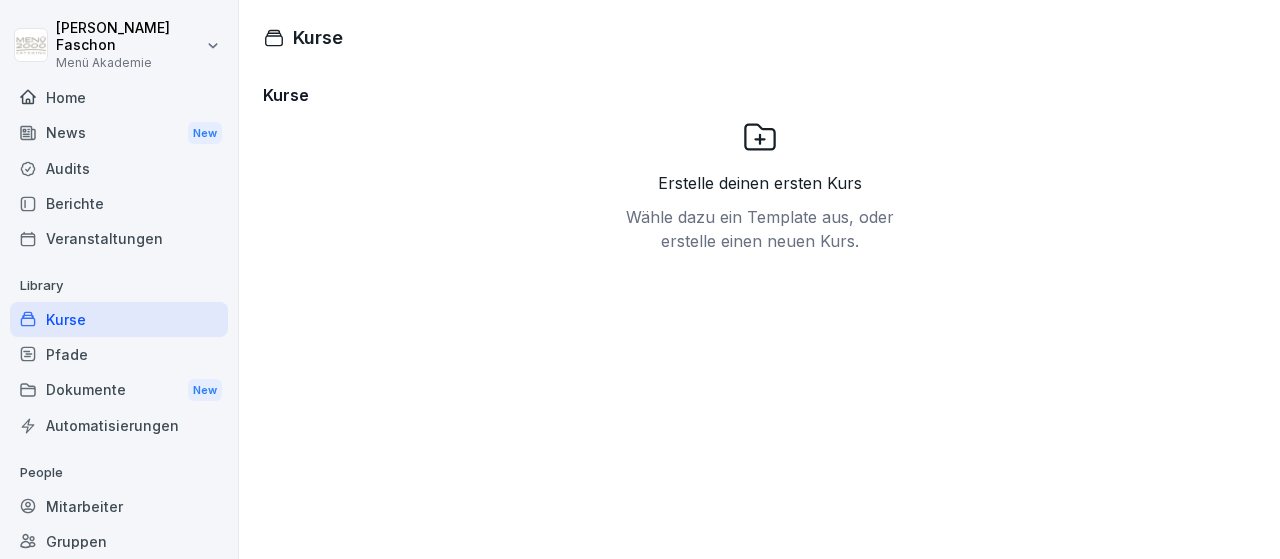 click on "Pfade" at bounding box center [119, 354] 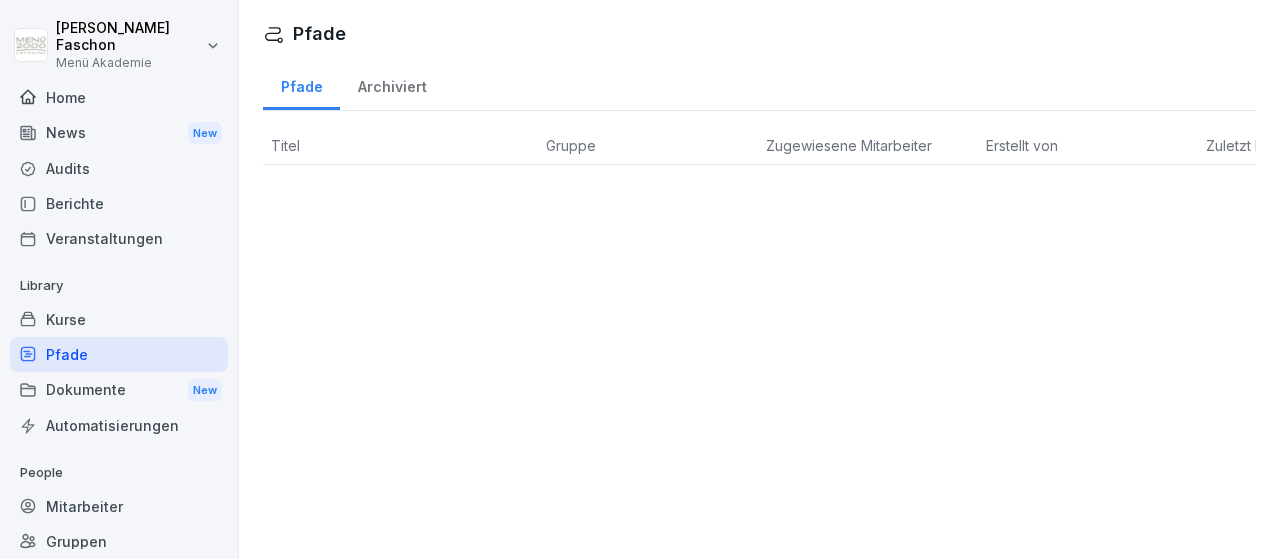 click on "Dokumente New" at bounding box center (119, 390) 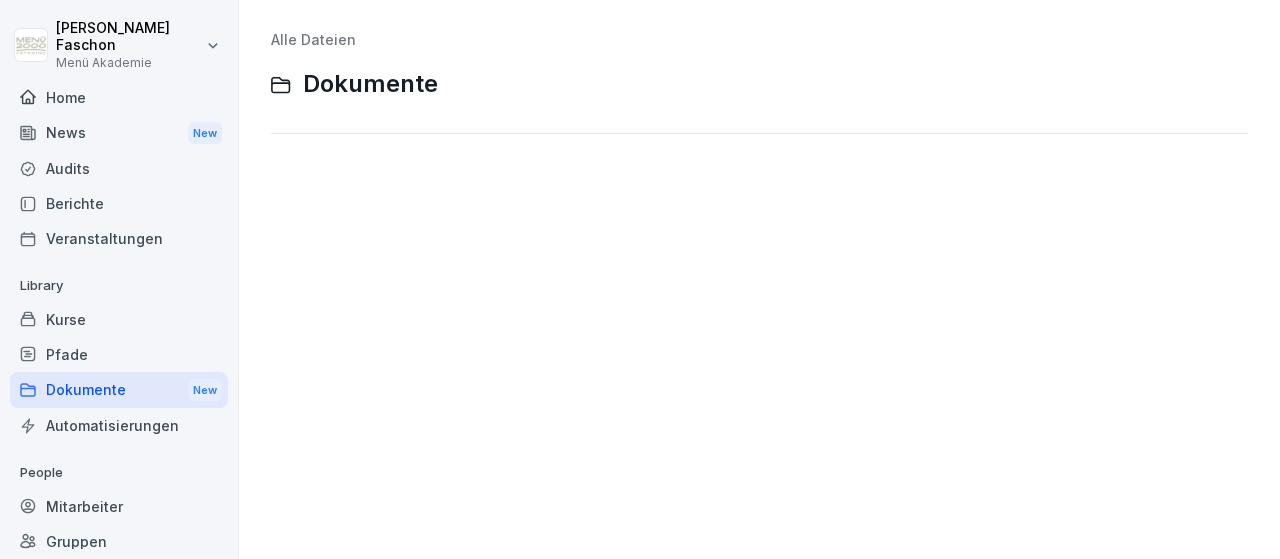 click on "Home" at bounding box center (119, 97) 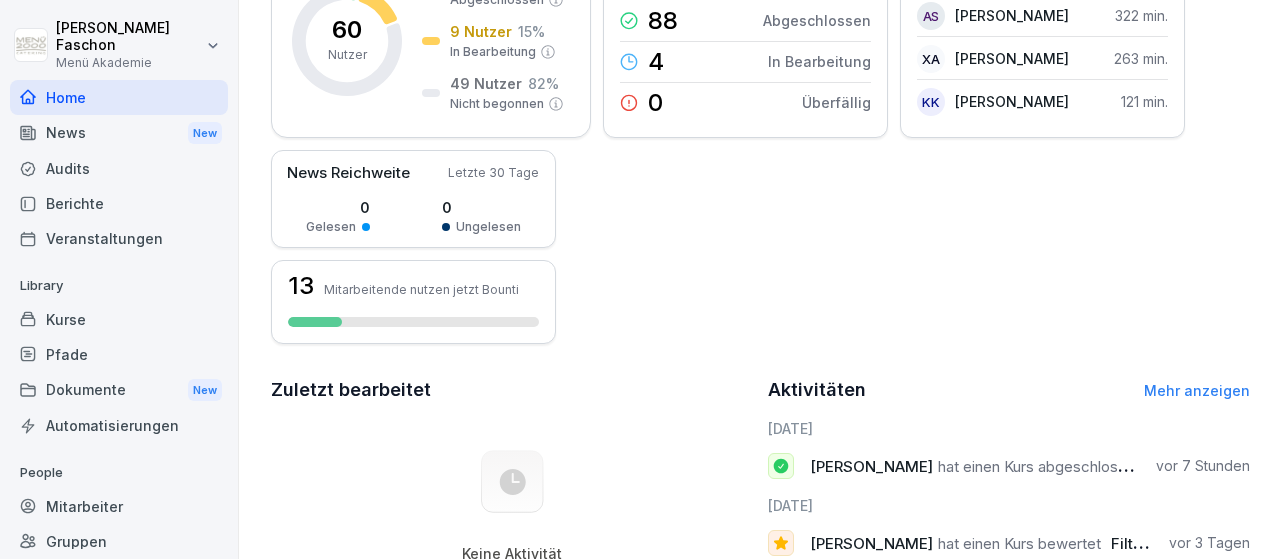 scroll, scrollTop: 348, scrollLeft: 0, axis: vertical 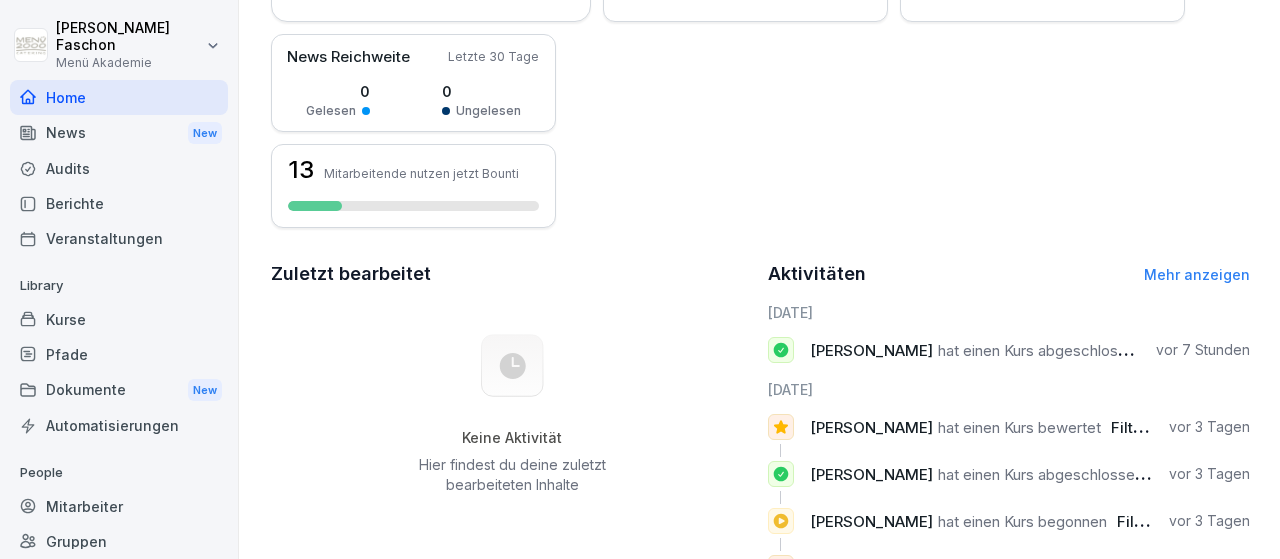 click on "Mehr anzeigen" at bounding box center (1197, 274) 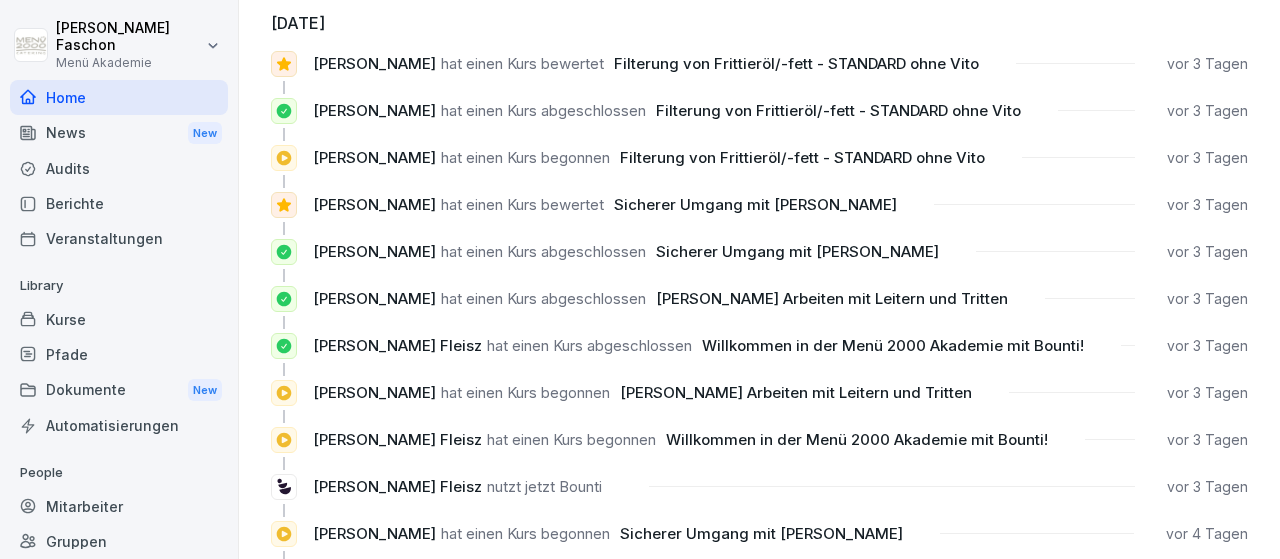 scroll, scrollTop: 0, scrollLeft: 0, axis: both 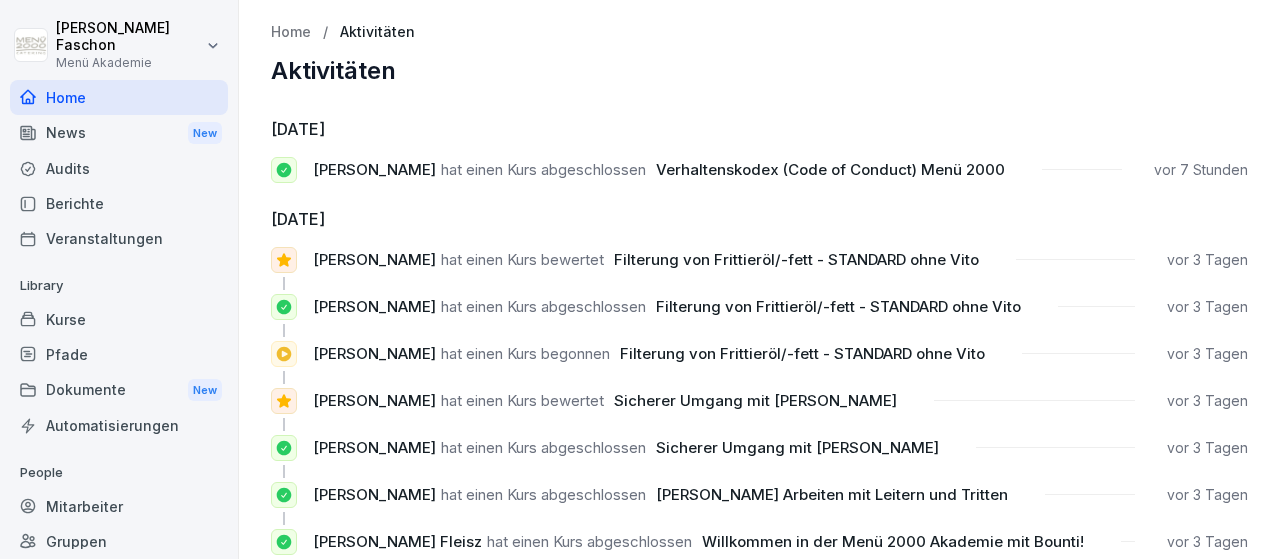 click on "[PERSON_NAME] Menü Akademie Home News New Audits Berichte Veranstaltungen Library Kurse Pfade Dokumente New Automatisierungen People Mitarbeiter Gruppen Standorte Support Einstellungen Home / Aktivitäten Aktivitäten [DATE] [PERSON_NAME] hat einen Kurs abgeschlossen Verhaltenskodex (Code of Conduct) Menü 2000 vor 7 Stunden [DATE] [PERSON_NAME] hat einen Kurs bewertet Filterung von Frittieröl/-fett - STANDARD ohne Vito  [DATE] [PERSON_NAME] hat einen Kurs abgeschlossen Filterung von Frittieröl/-fett - STANDARD ohne Vito  [DATE] [PERSON_NAME] hat einen Kurs begonnen Filterung von Frittieröl/-fett - STANDARD ohne Vito  [DATE] [PERSON_NAME] hat einen Kurs bewertet Sicherer Umgang mit Fritteusen  [DATE] [PERSON_NAME] hat einen Kurs abgeschlossen Sicherer Umgang mit Fritteusen  [DATE] [PERSON_NAME] hat einen Kurs abgeschlossen Sicheres Arbeiten mit Leitern und Tritten [DATE] [PERSON_NAME] hat einen Kurs abgeschlossen [DATE] [PERSON_NAME] [DATE]" at bounding box center (640, 279) 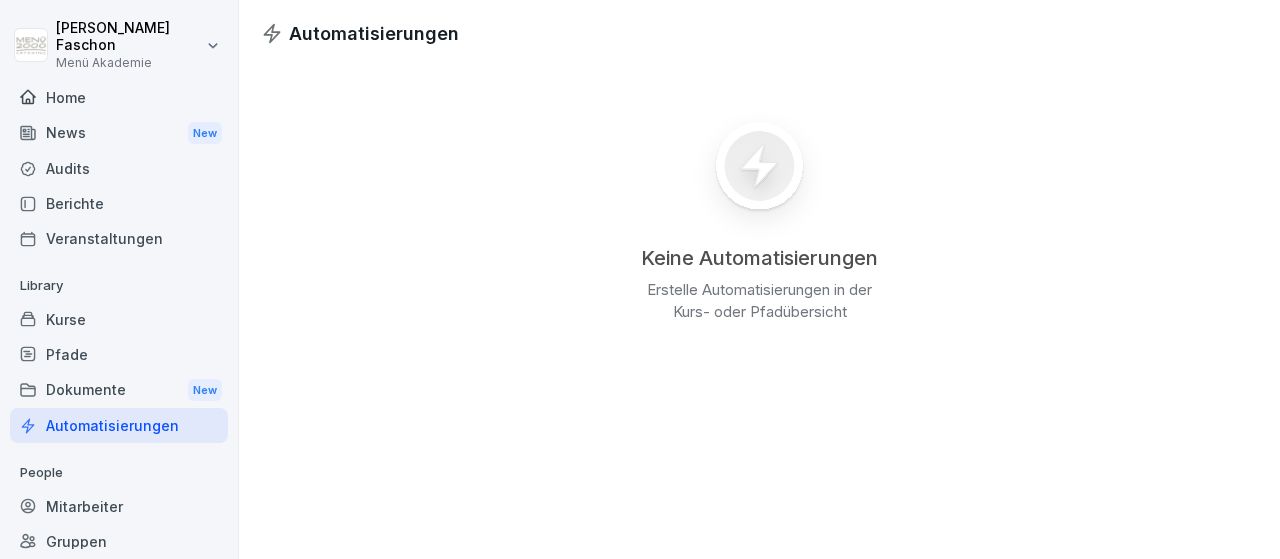 click on "Dokumente New" at bounding box center (119, 390) 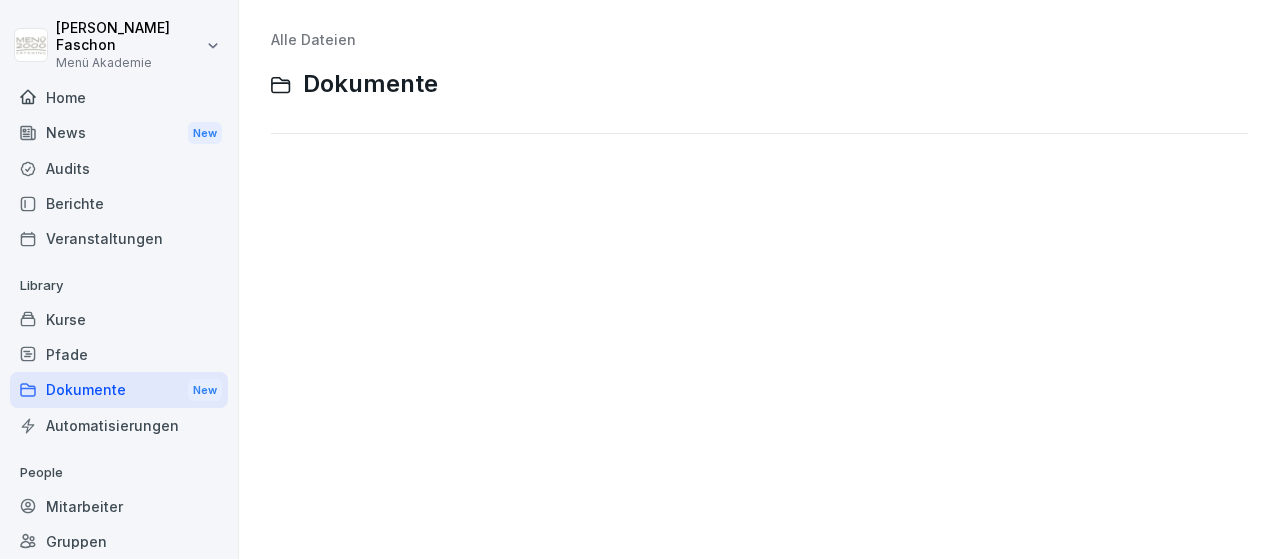 click on "Pfade" at bounding box center [119, 354] 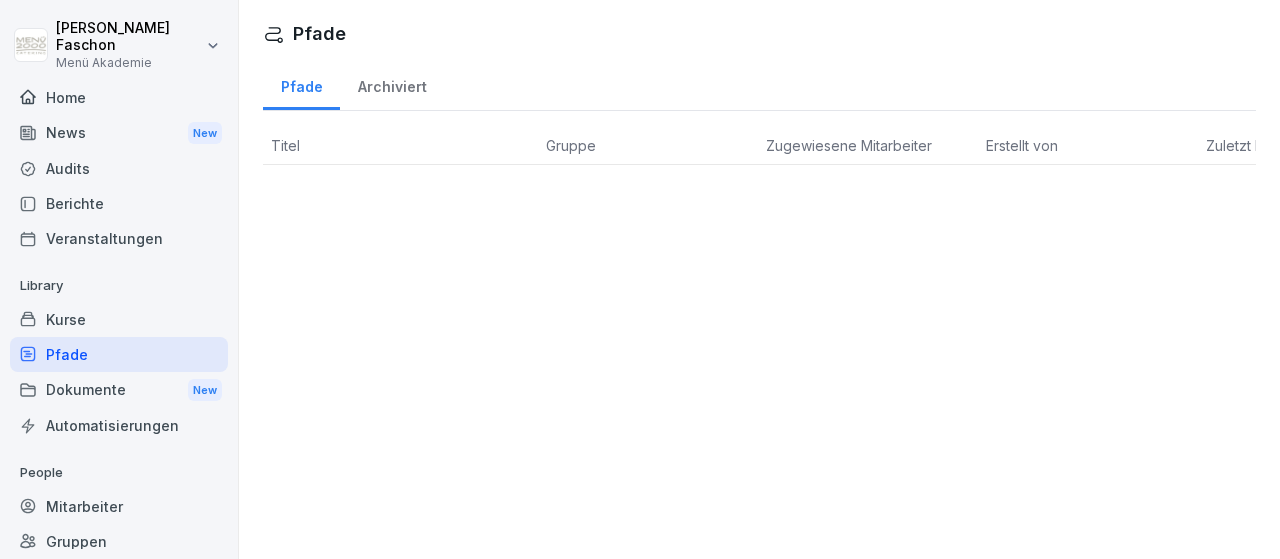 click on "Kurse" at bounding box center [119, 319] 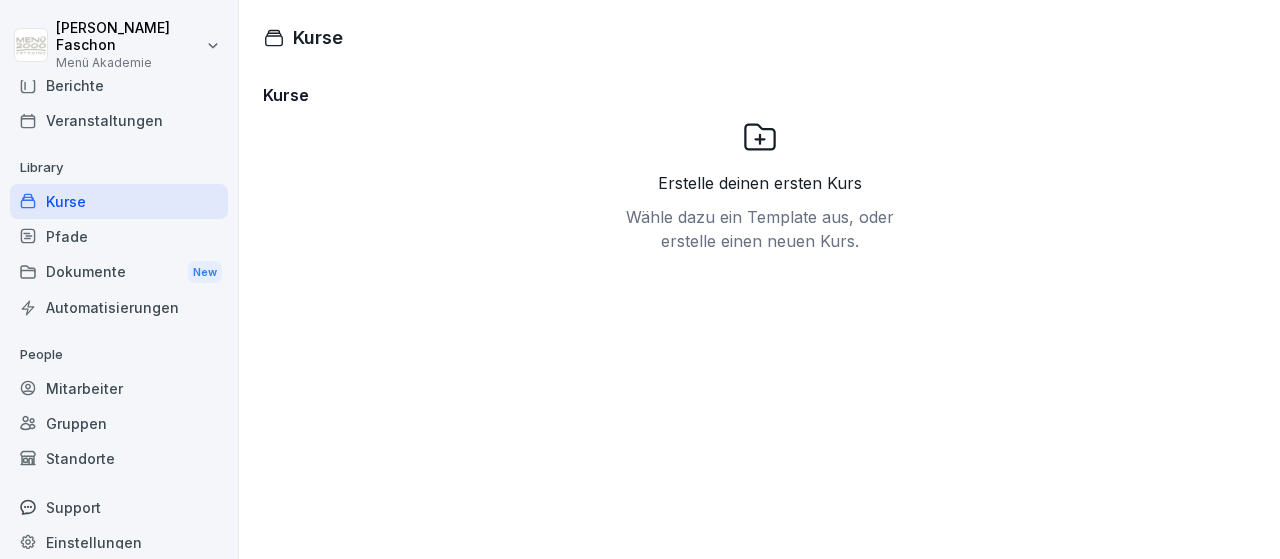 scroll, scrollTop: 0, scrollLeft: 0, axis: both 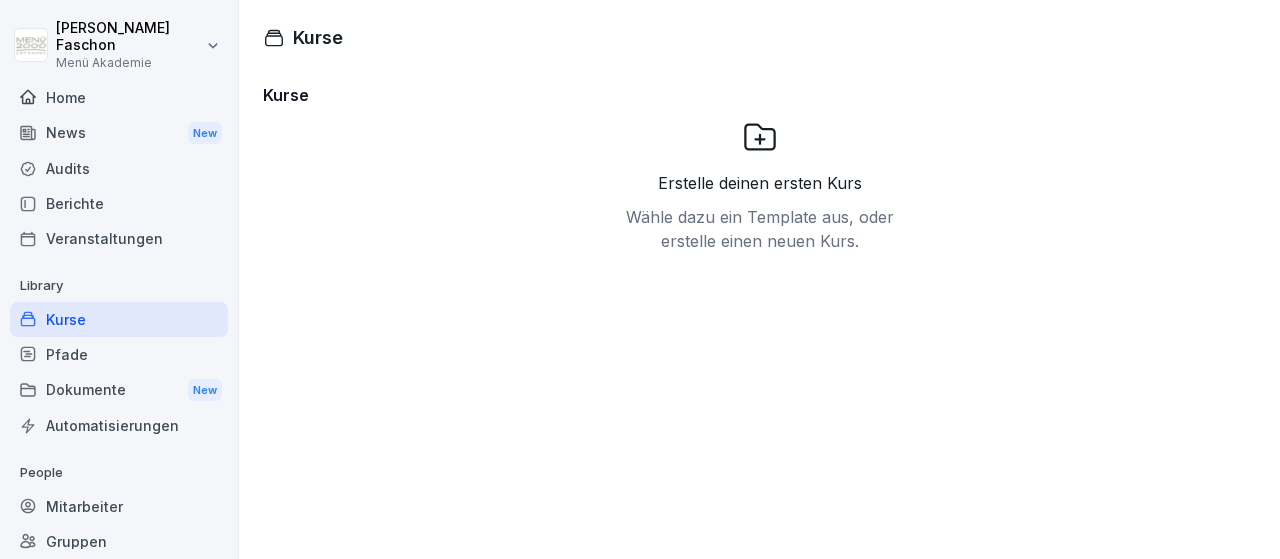click on "Home" at bounding box center [119, 97] 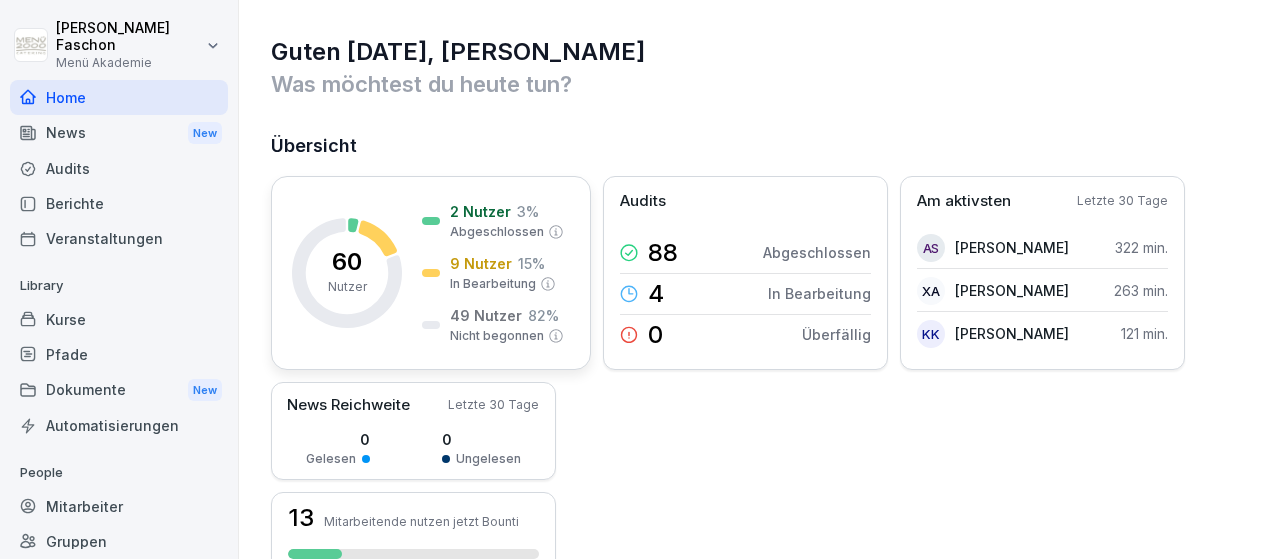 click 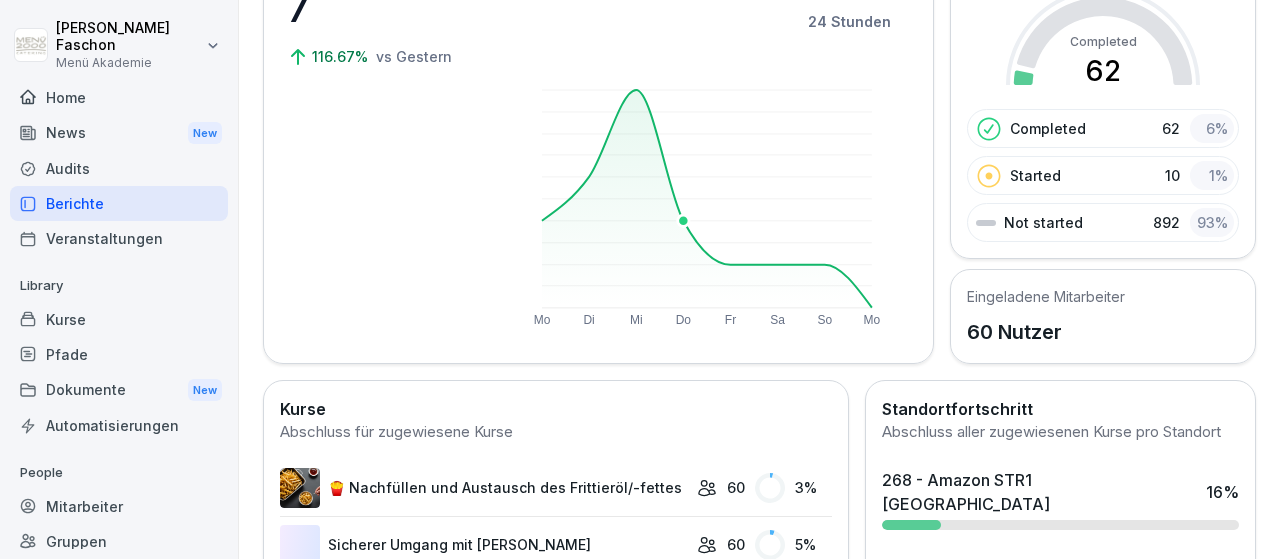 scroll, scrollTop: 232, scrollLeft: 0, axis: vertical 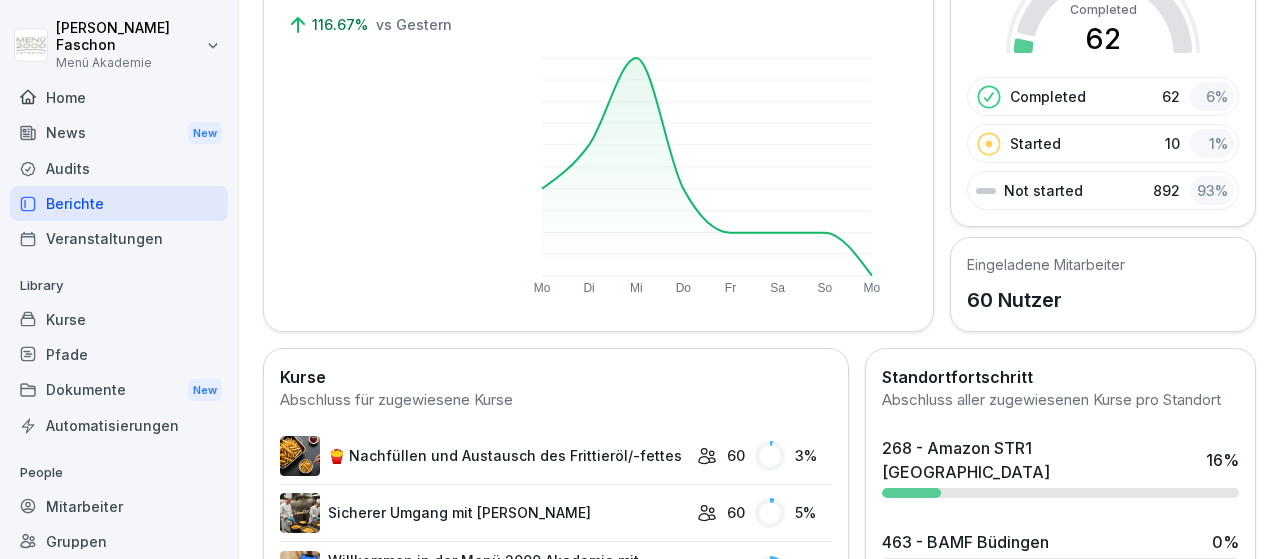 click on "Eingeladene Mitarbeiter" at bounding box center [1046, 264] 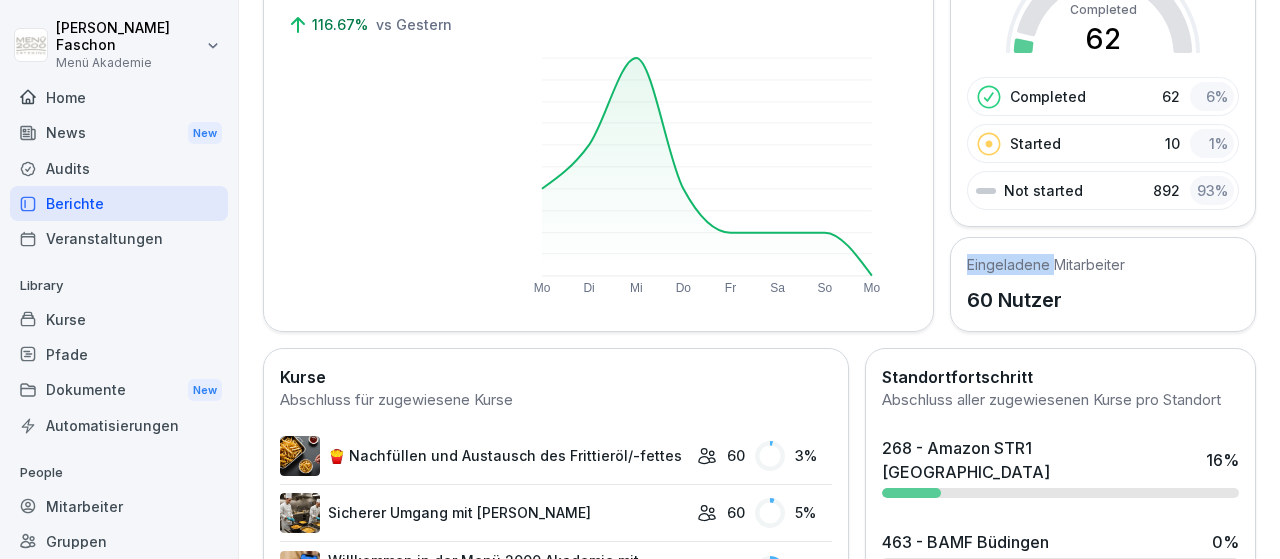 click on "Eingeladene Mitarbeiter" at bounding box center [1046, 264] 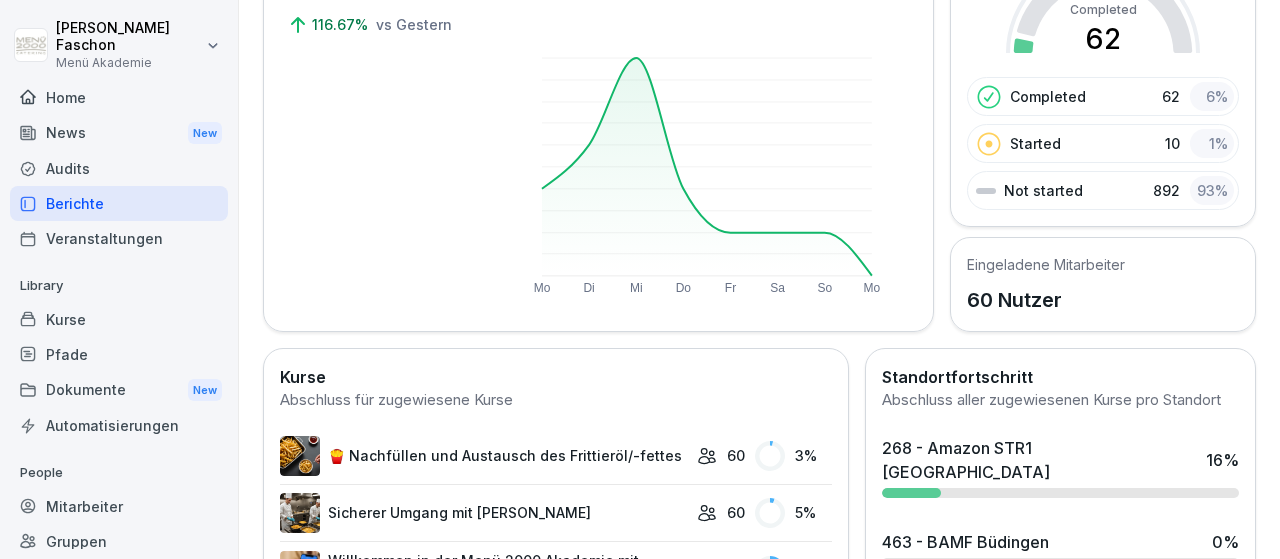 click on "Eingeladene Mitarbeiter" at bounding box center [1046, 264] 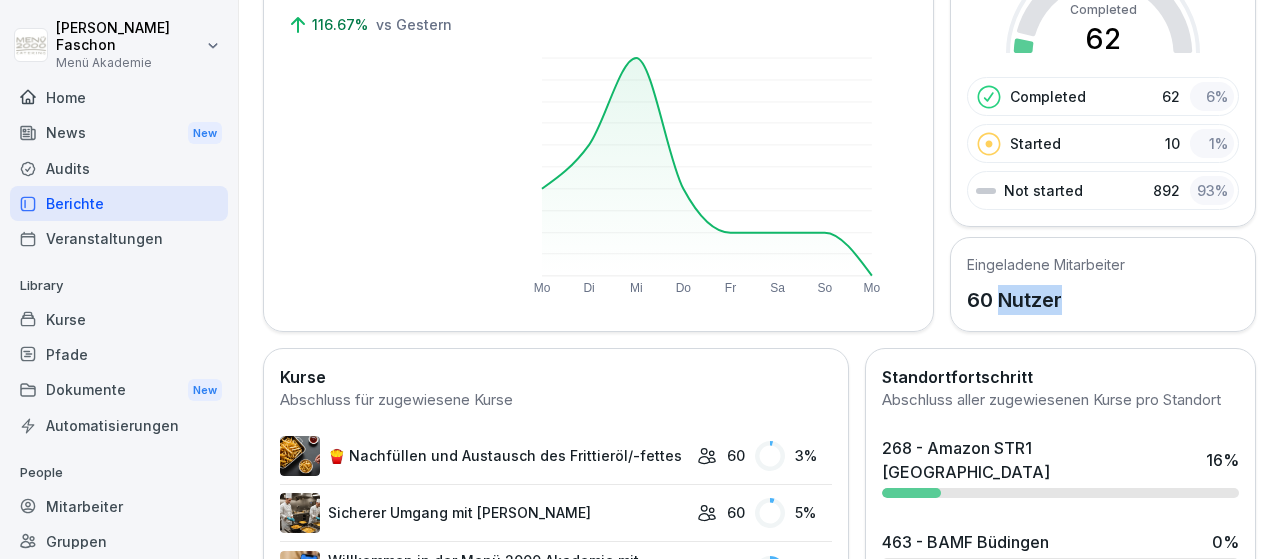 click on "60 Nutzer" at bounding box center (1046, 300) 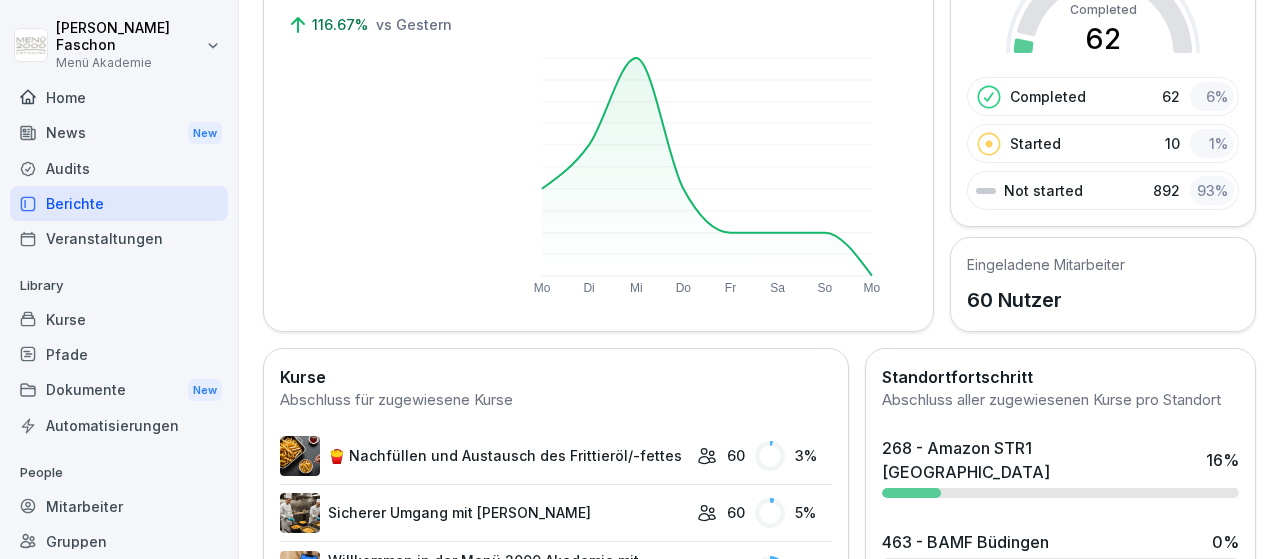 click on "60 Nutzer" at bounding box center (1046, 300) 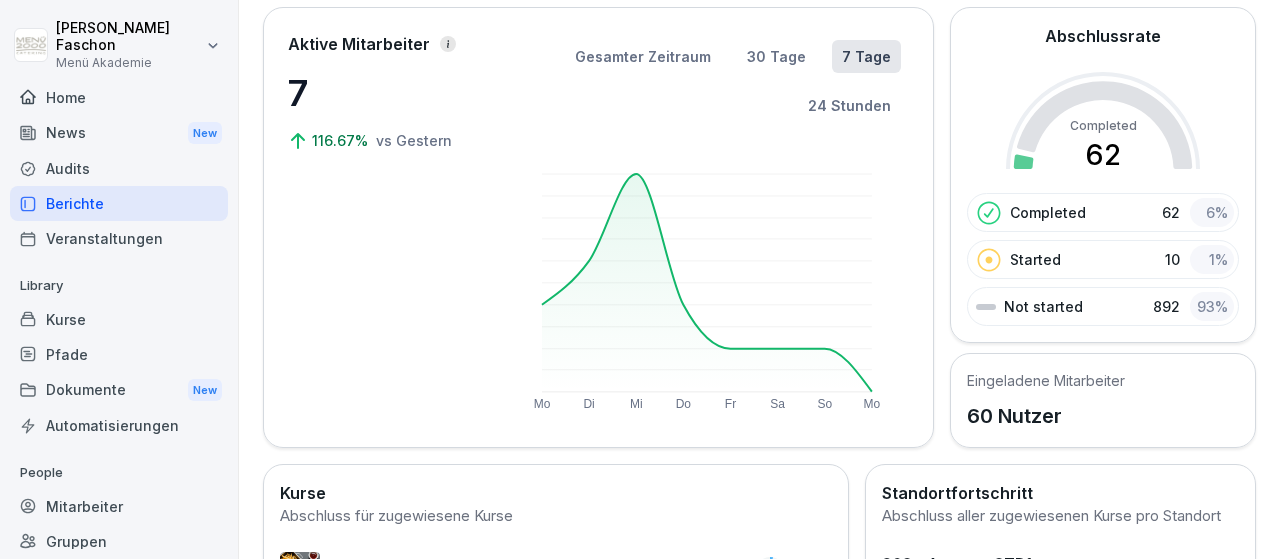 click 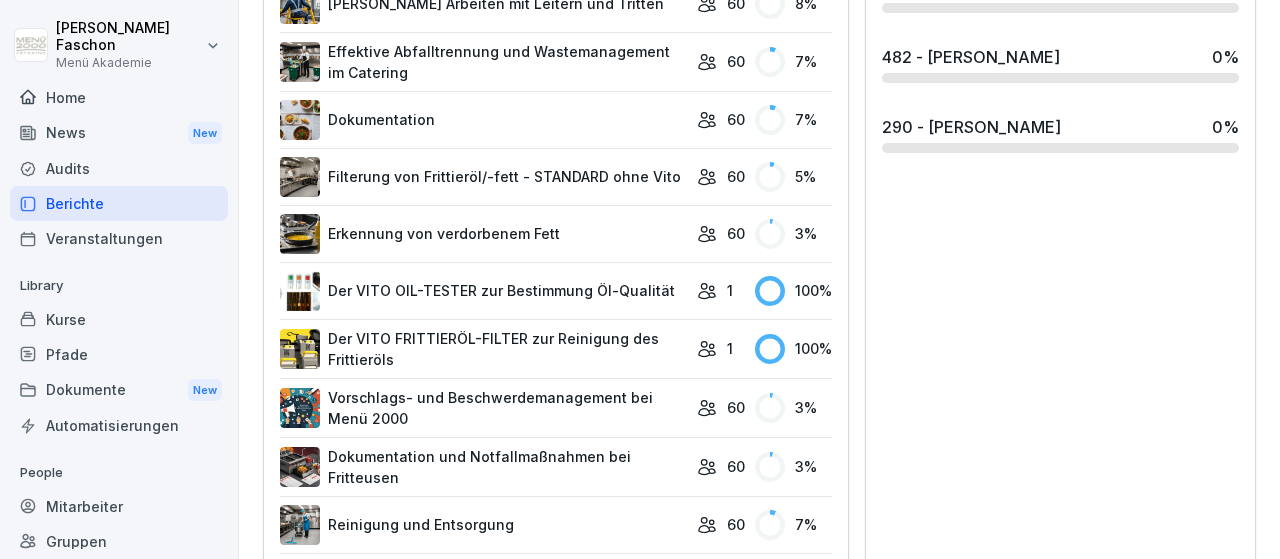 scroll, scrollTop: 806, scrollLeft: 0, axis: vertical 